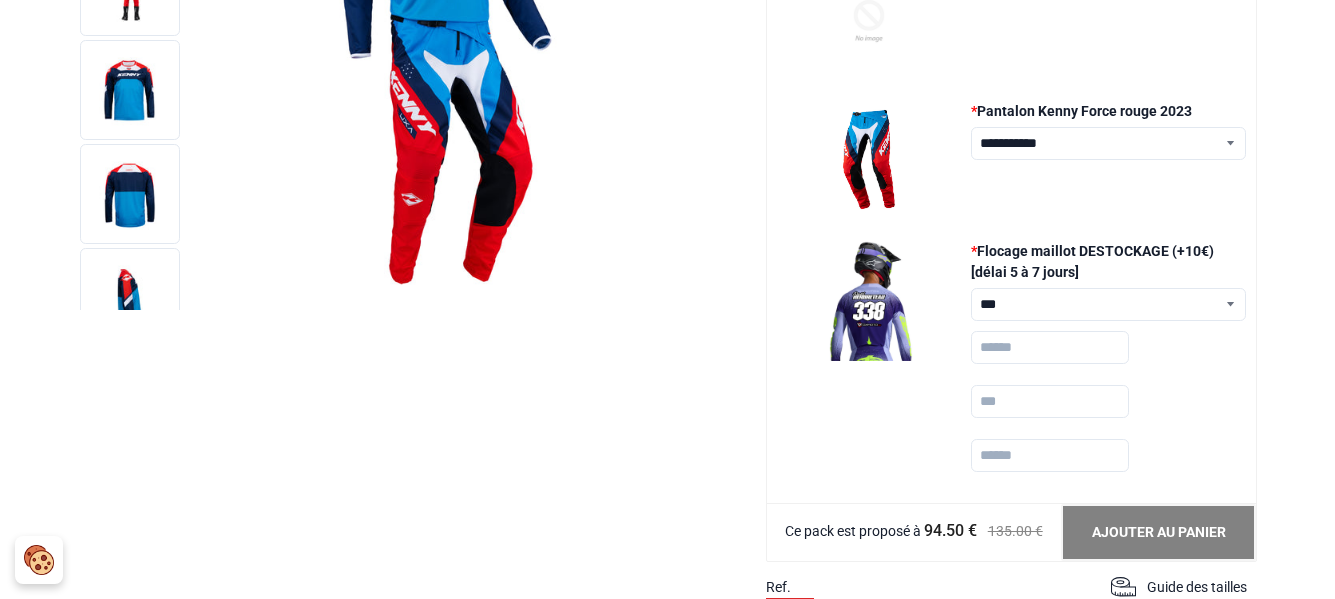 scroll, scrollTop: 411, scrollLeft: 0, axis: vertical 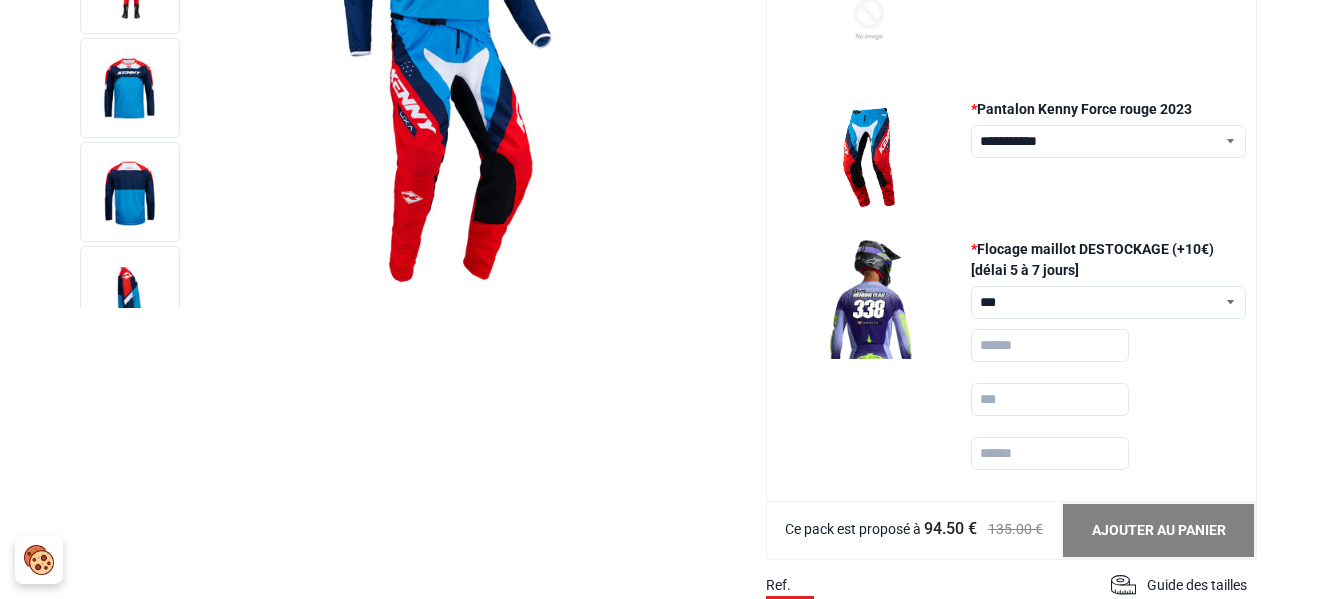 click on "***
***" at bounding box center (1109, 302) 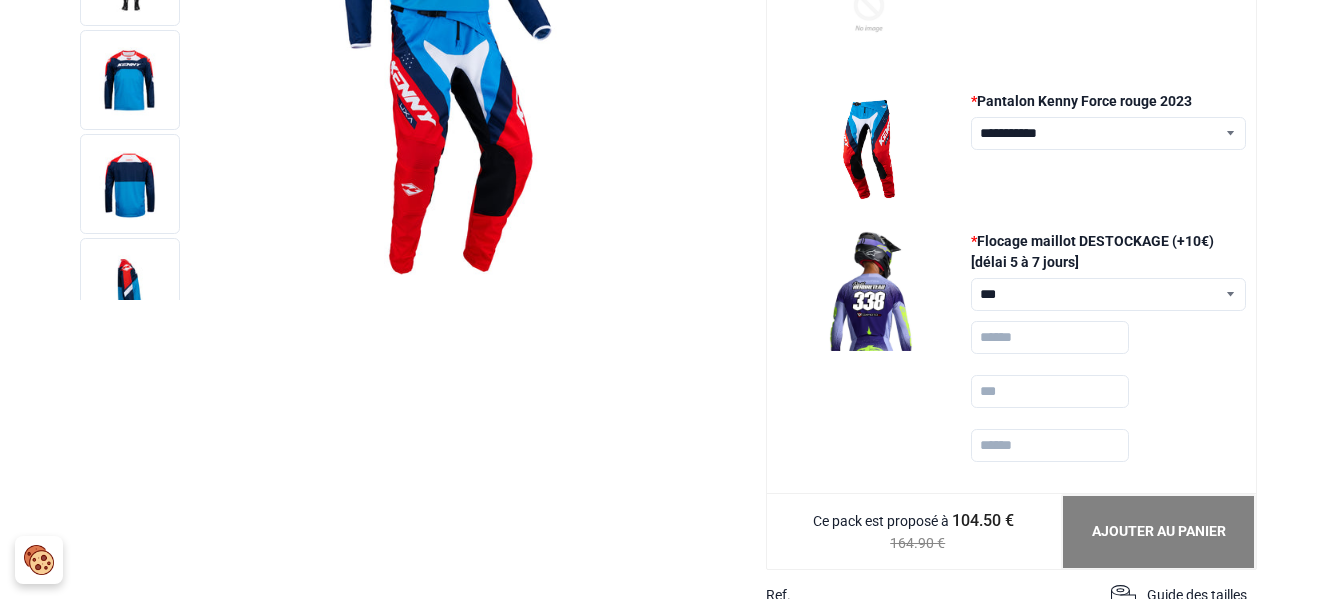 scroll, scrollTop: 411, scrollLeft: 0, axis: vertical 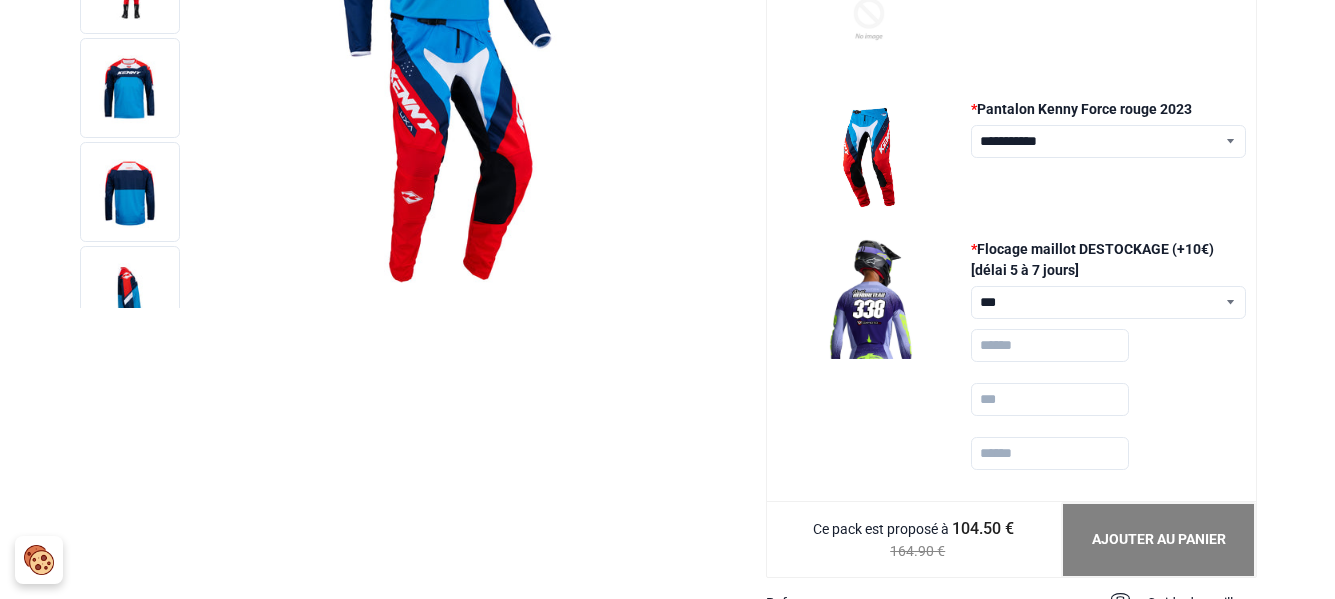 click at bounding box center [869, 299] 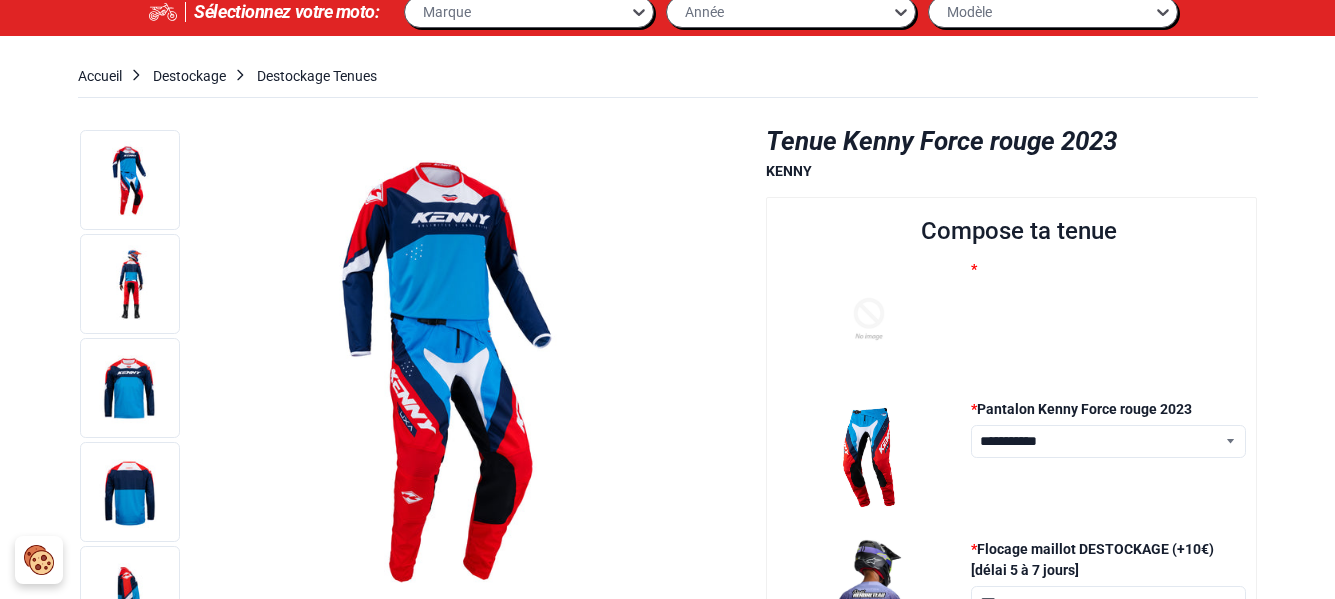 scroll, scrollTop: 211, scrollLeft: 0, axis: vertical 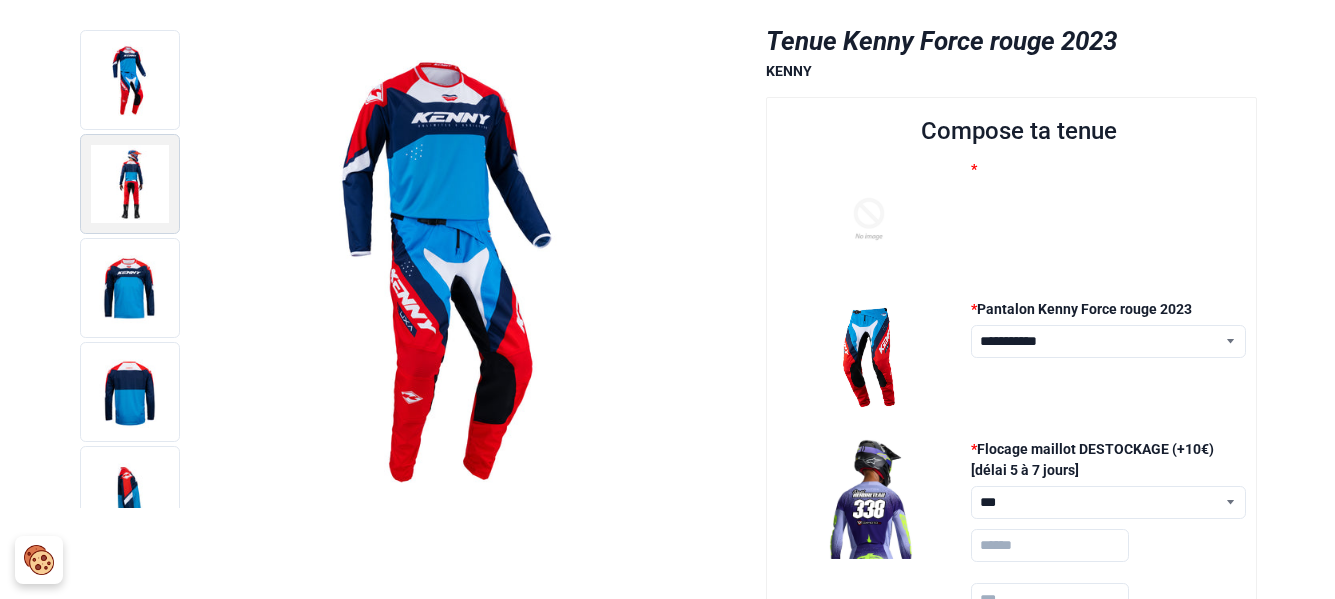 click at bounding box center (130, 184) 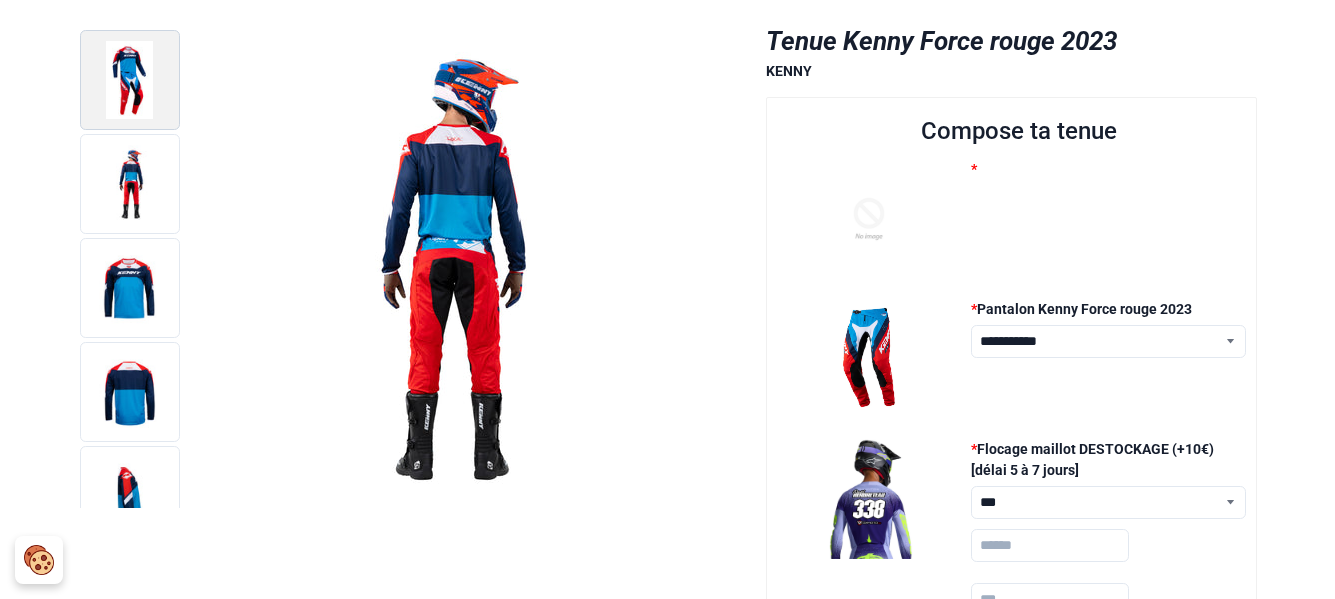click at bounding box center (130, 80) 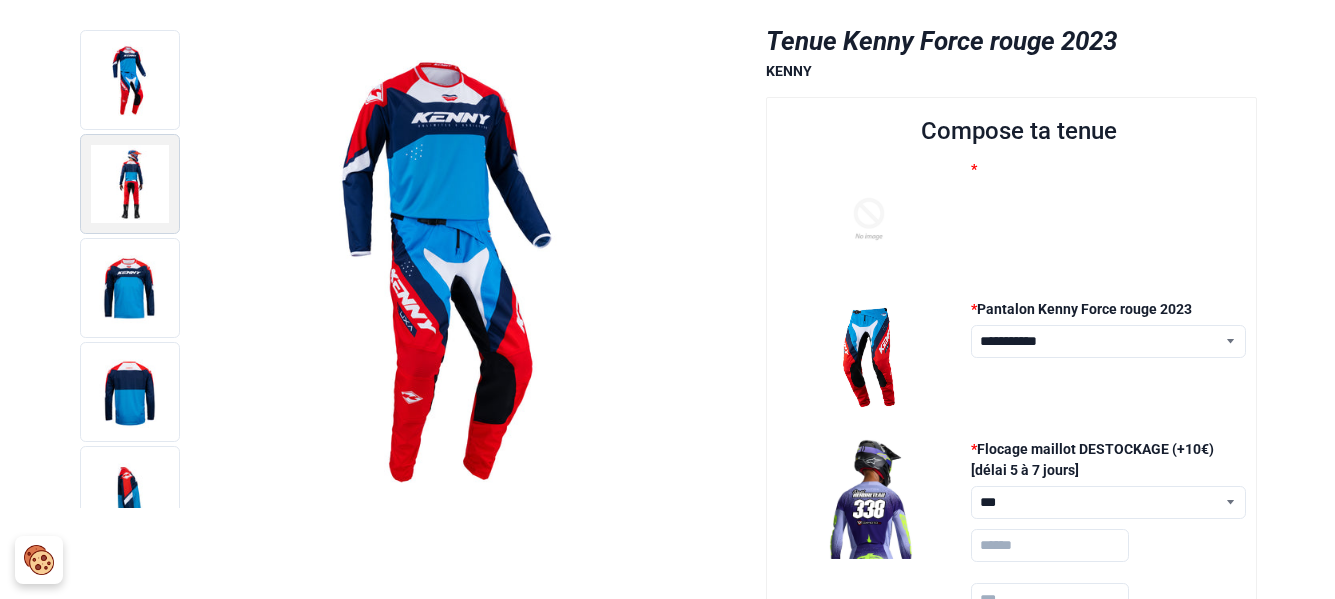 click at bounding box center [130, 184] 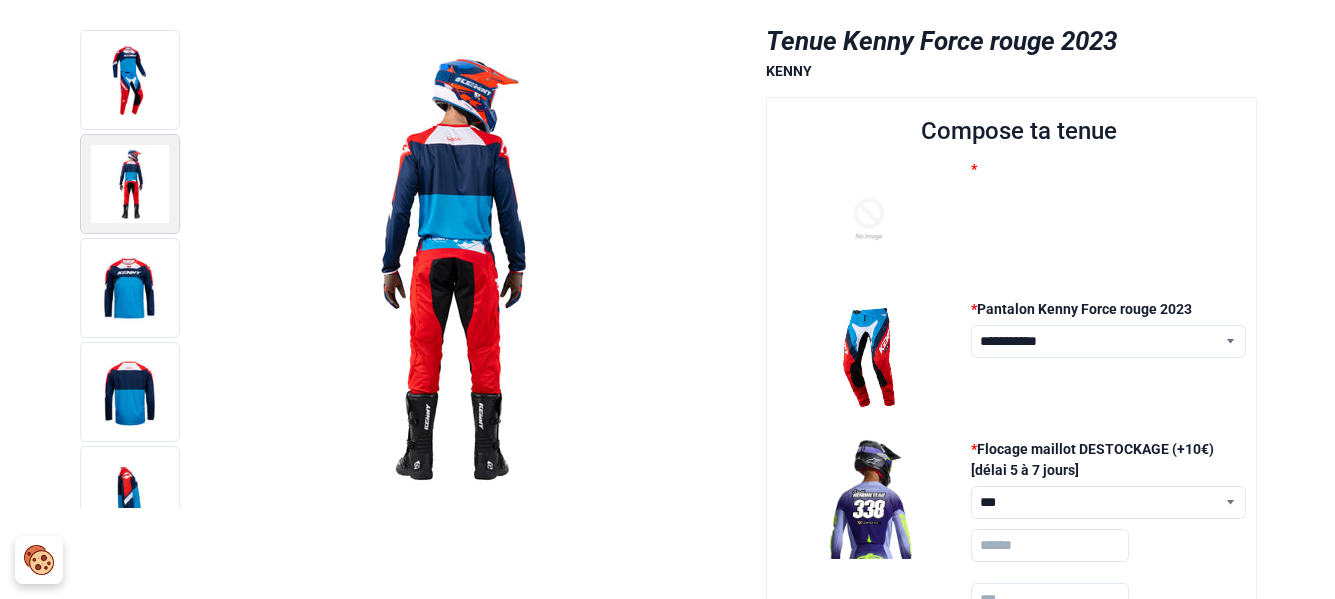 click at bounding box center (130, 184) 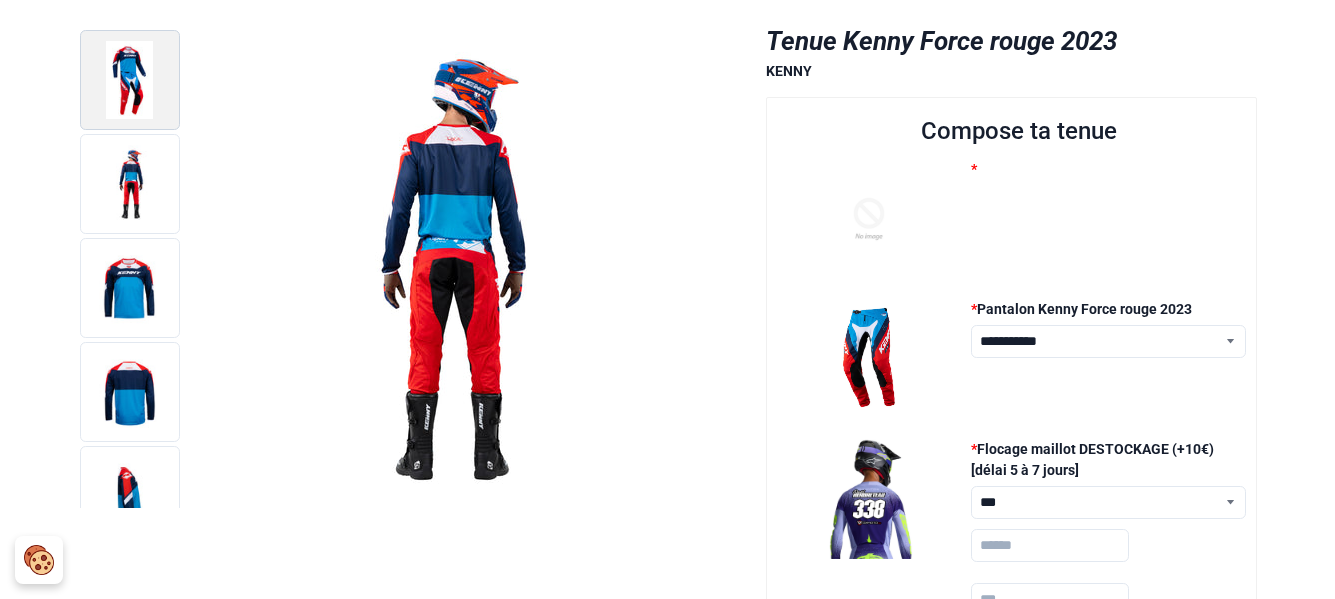 click at bounding box center (130, 80) 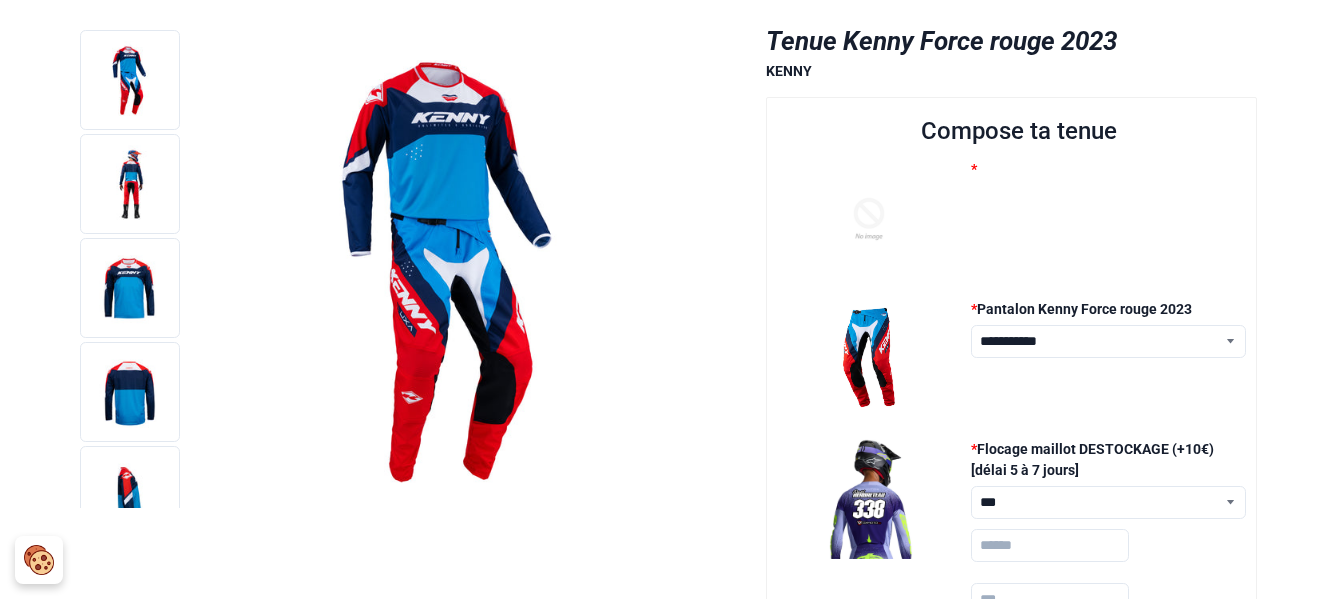 click at bounding box center [447, 268] 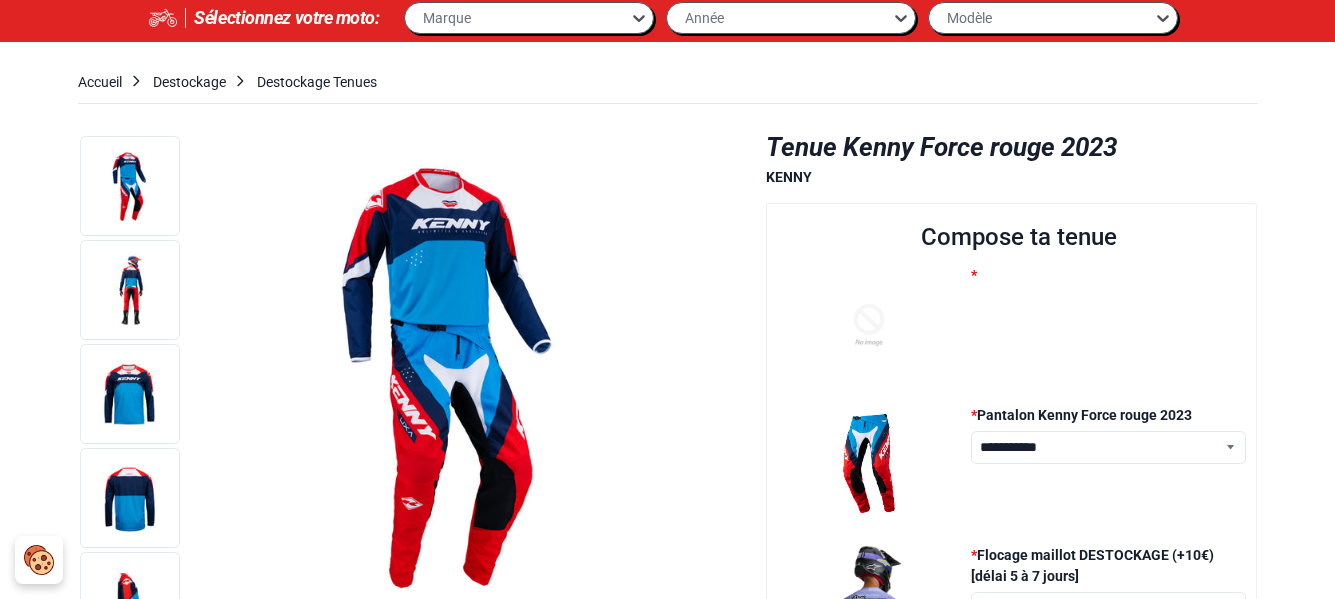 scroll, scrollTop: 0, scrollLeft: 0, axis: both 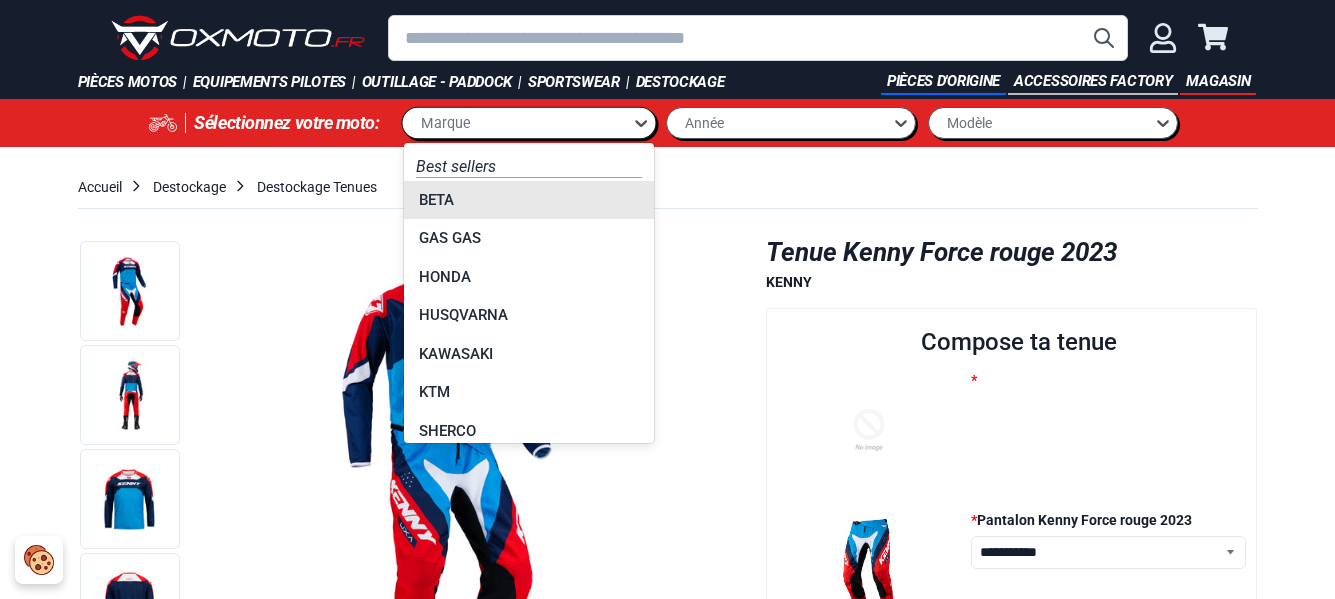click 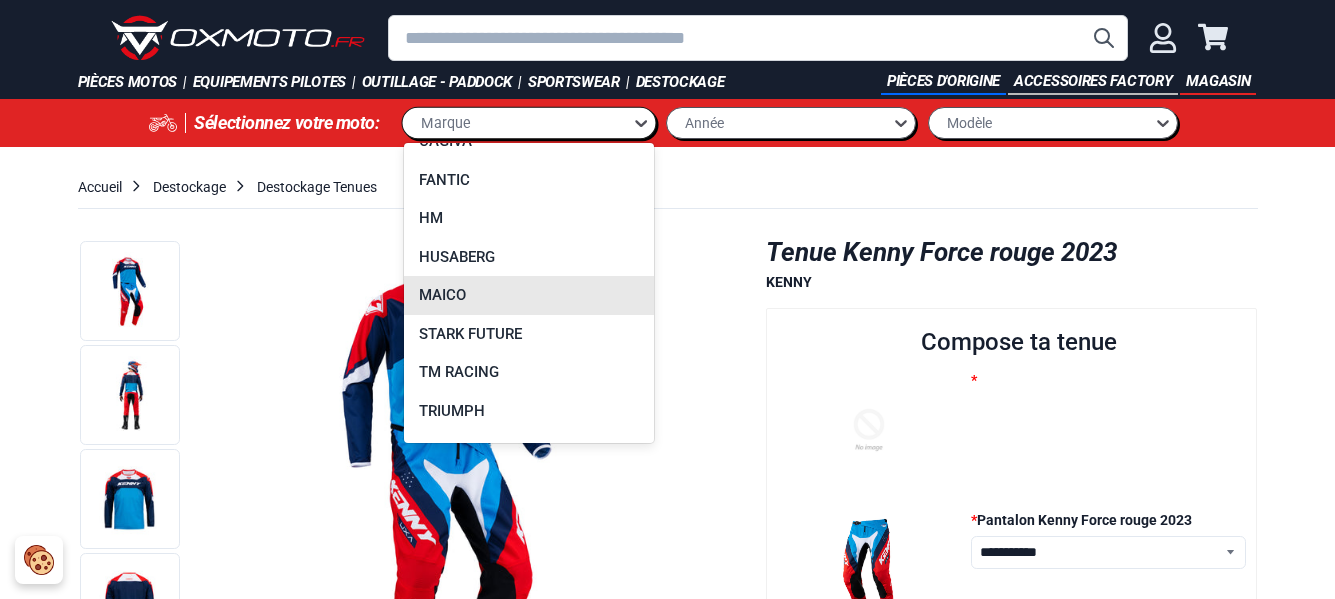 scroll, scrollTop: 0, scrollLeft: 0, axis: both 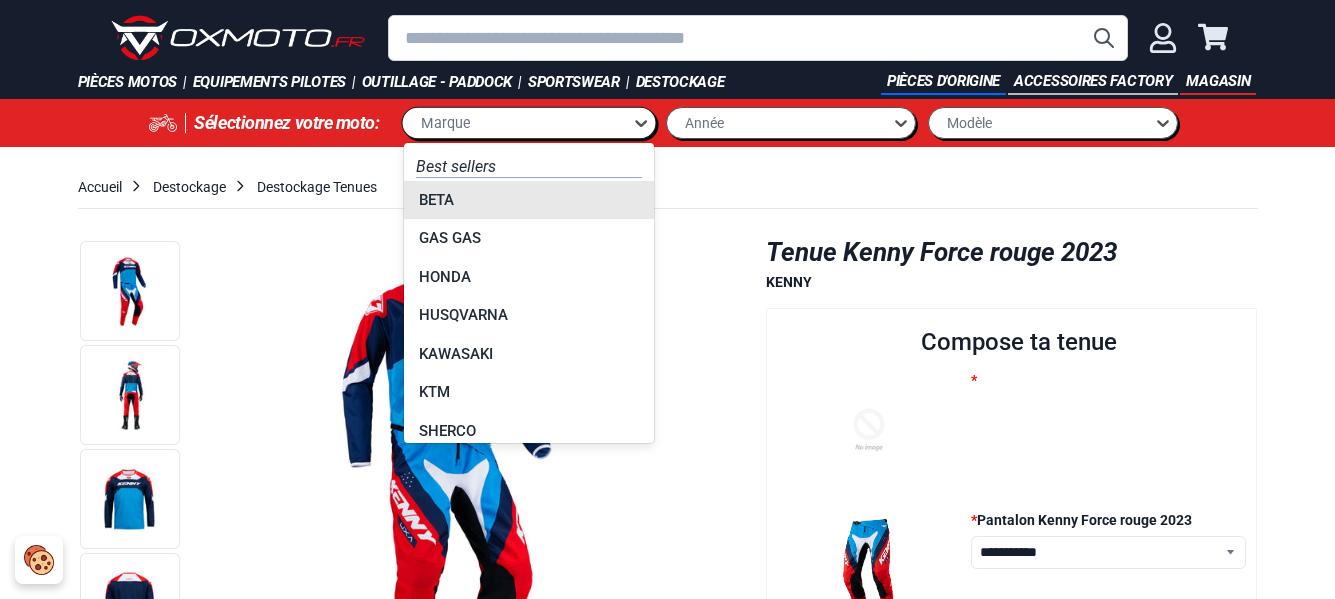 click on "Marque" at bounding box center [517, 122] 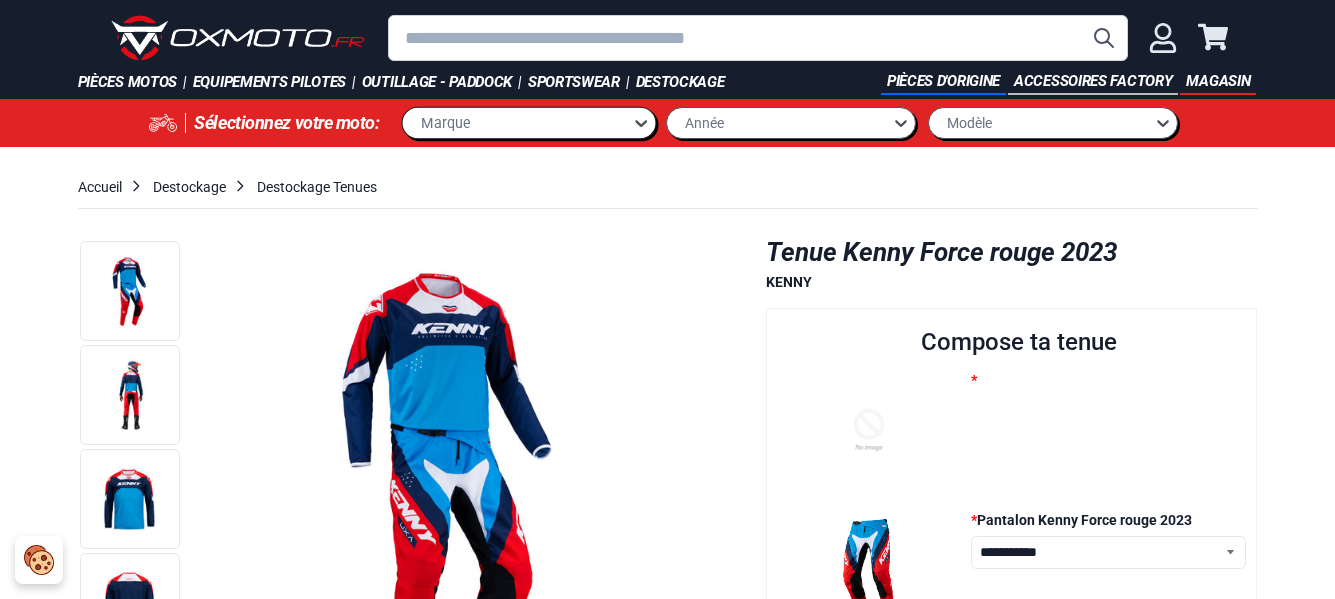 click on "Marque" at bounding box center [445, 122] 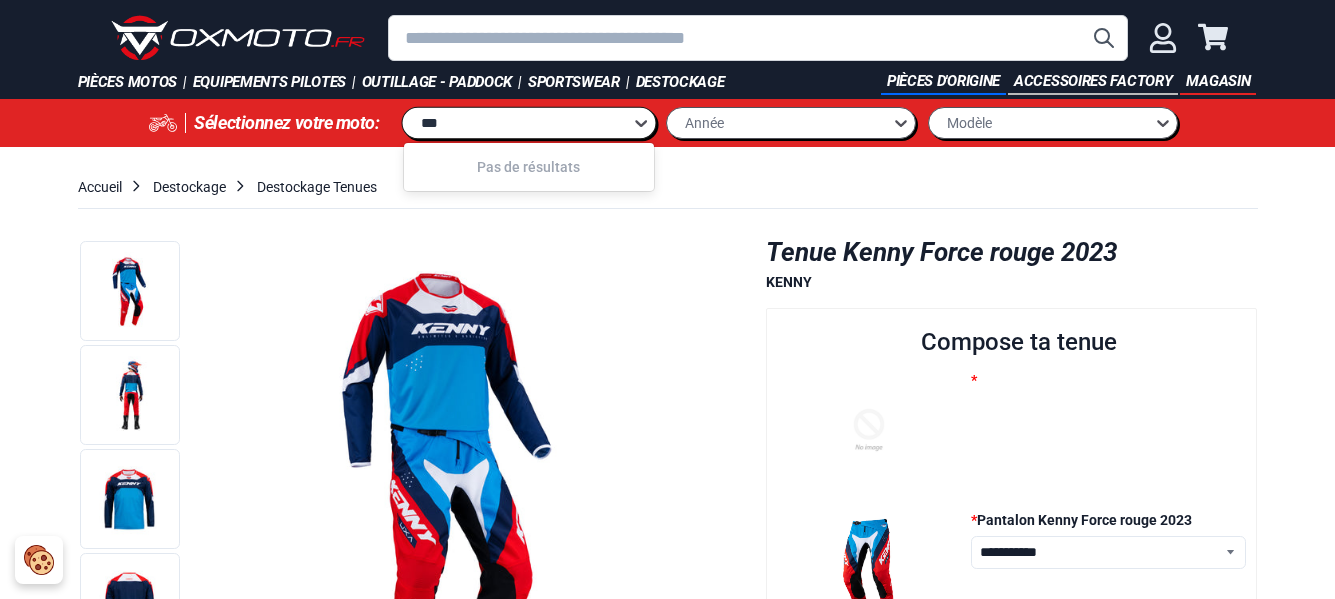 type on "****" 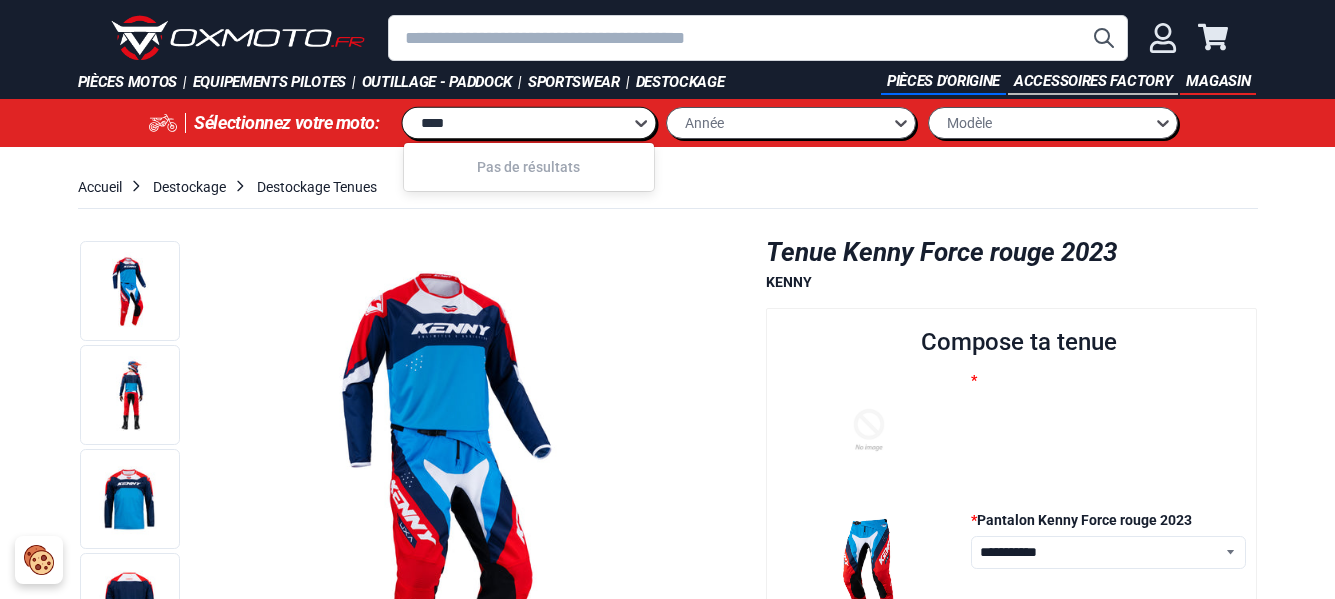 type 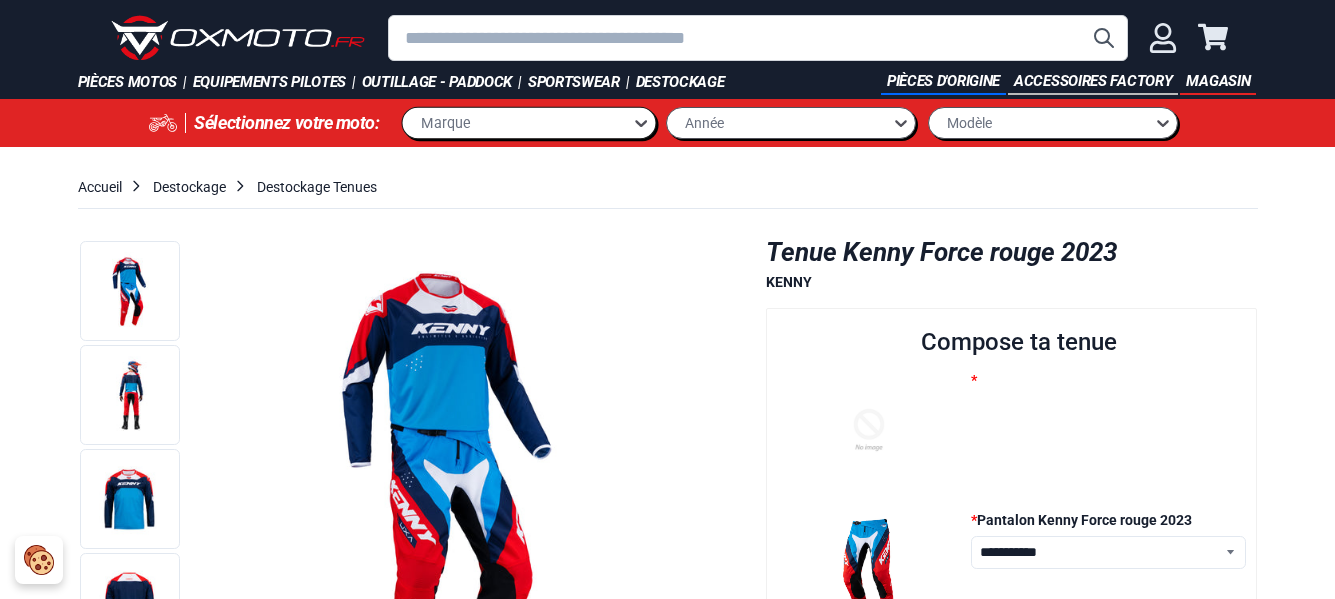 drag, startPoint x: 481, startPoint y: 131, endPoint x: 430, endPoint y: 130, distance: 51.009804 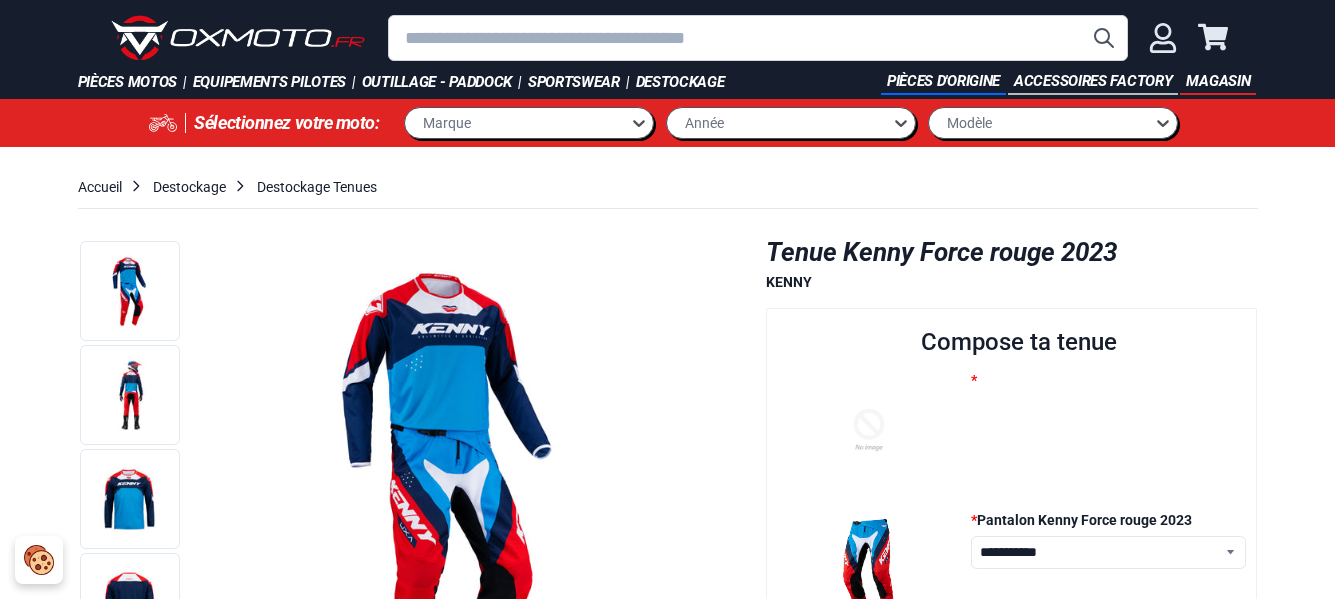 click on "Accueil
Destockage
Destockage Tenues" at bounding box center (668, 1399) 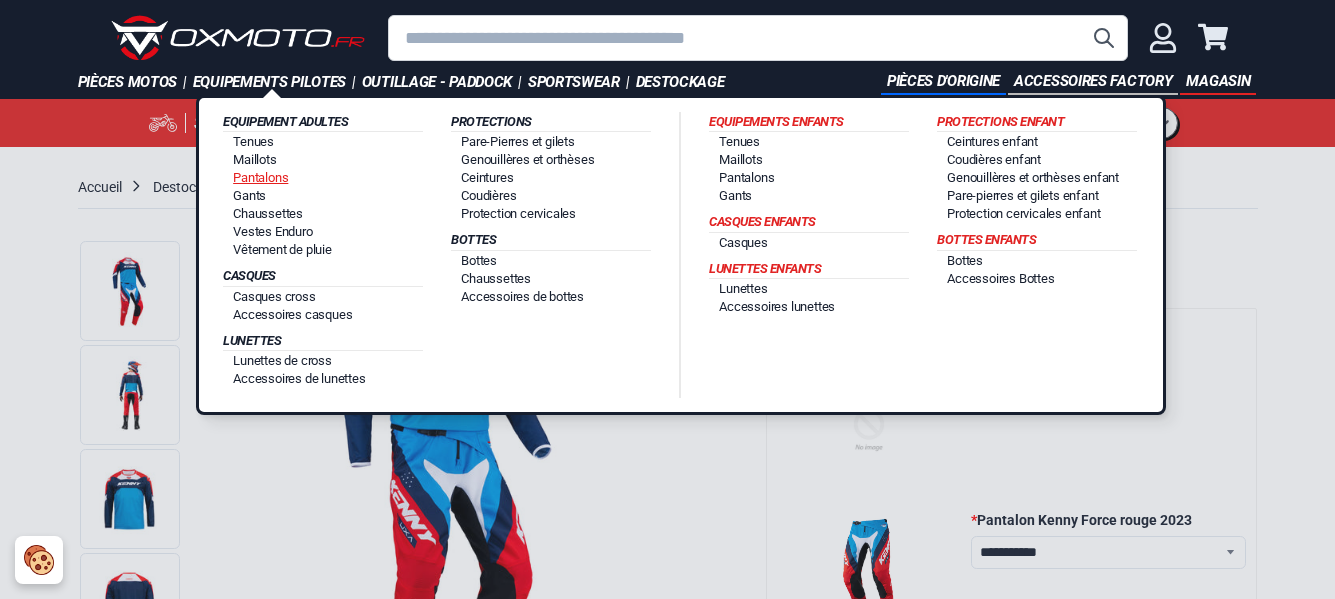 click on "Pantalons" at bounding box center [260, 177] 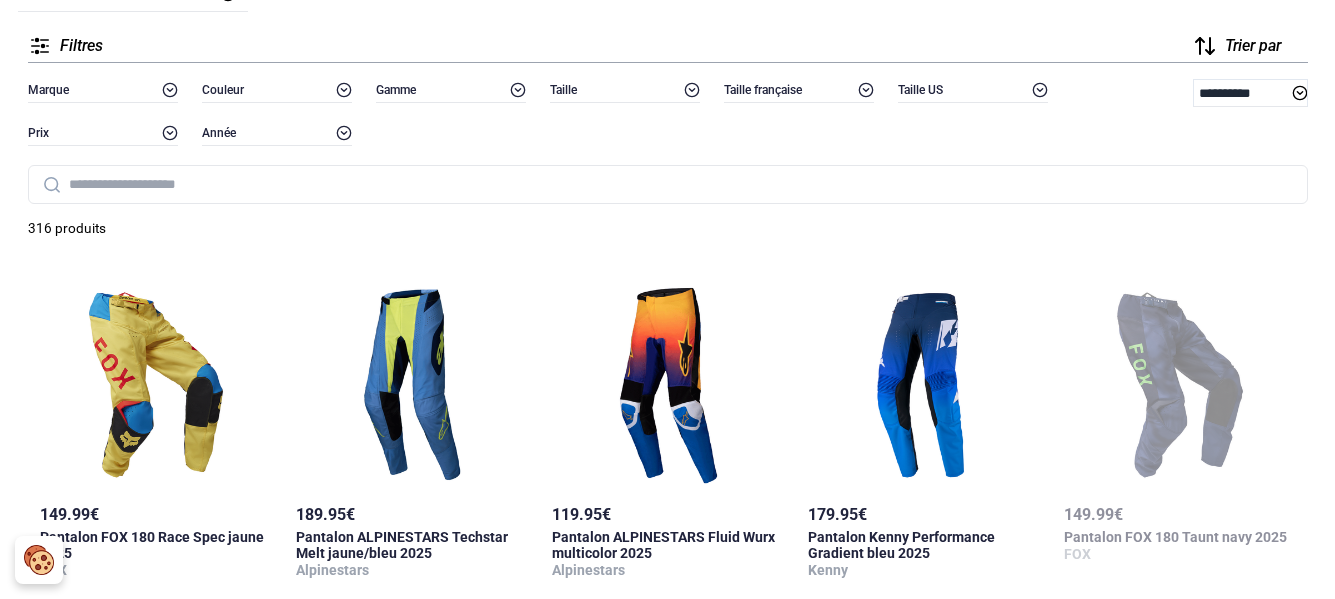 scroll, scrollTop: 200, scrollLeft: 0, axis: vertical 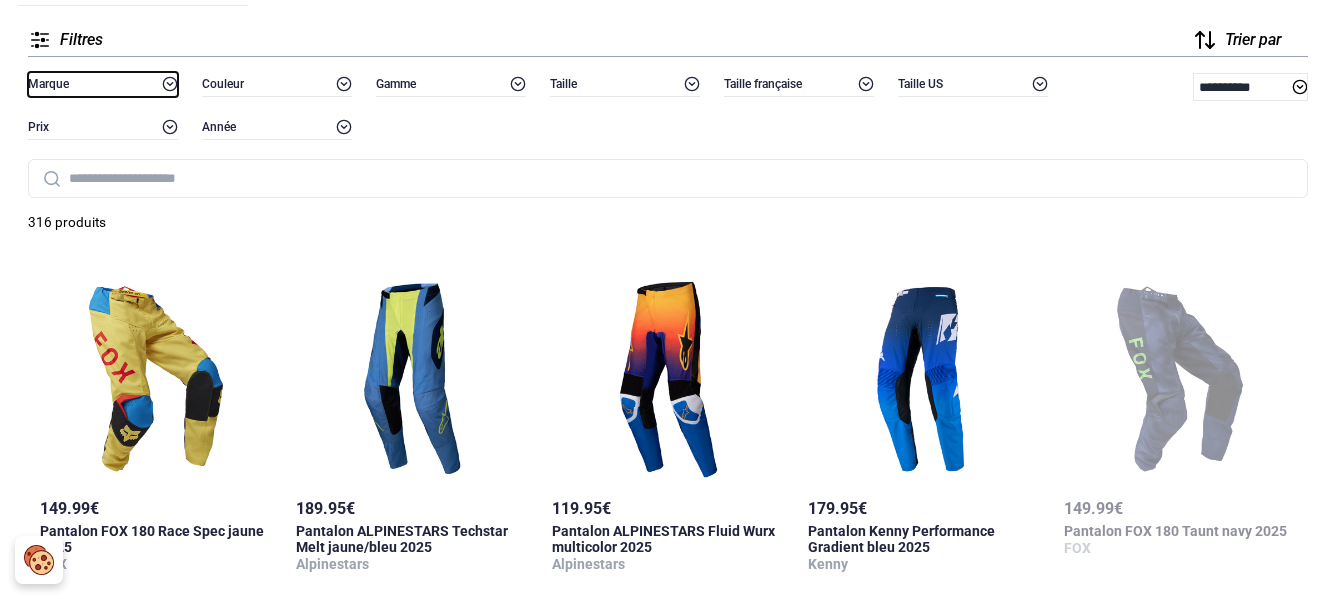 click on "Marque" at bounding box center (48, 84) 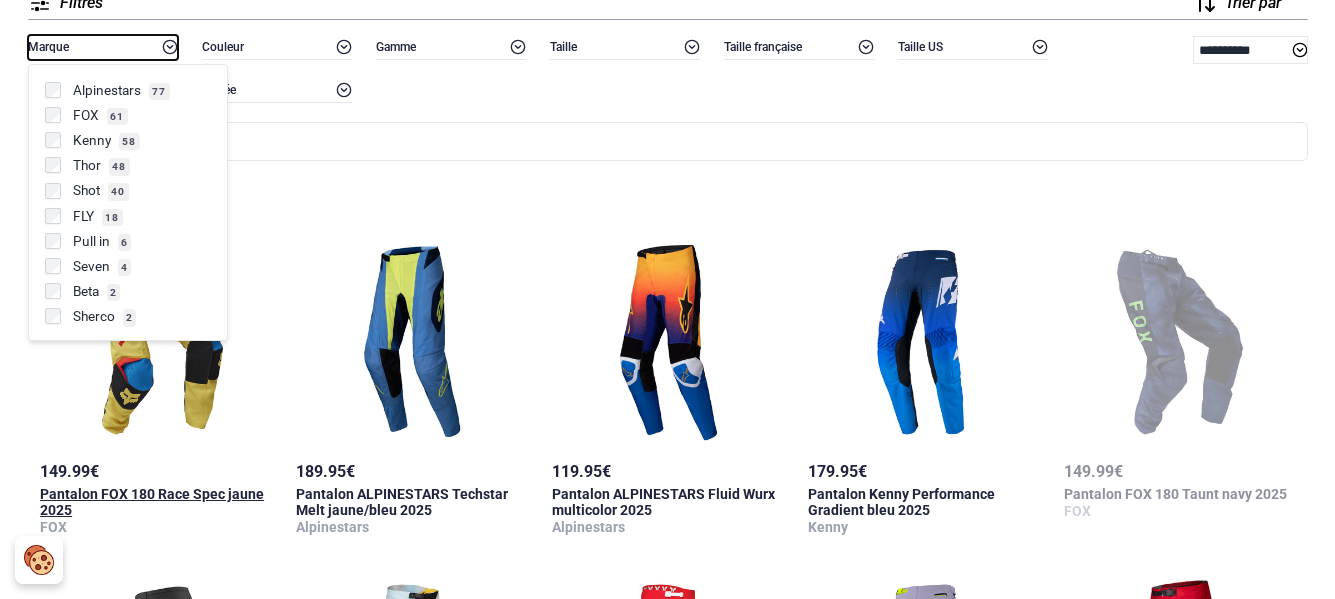 scroll, scrollTop: 200, scrollLeft: 0, axis: vertical 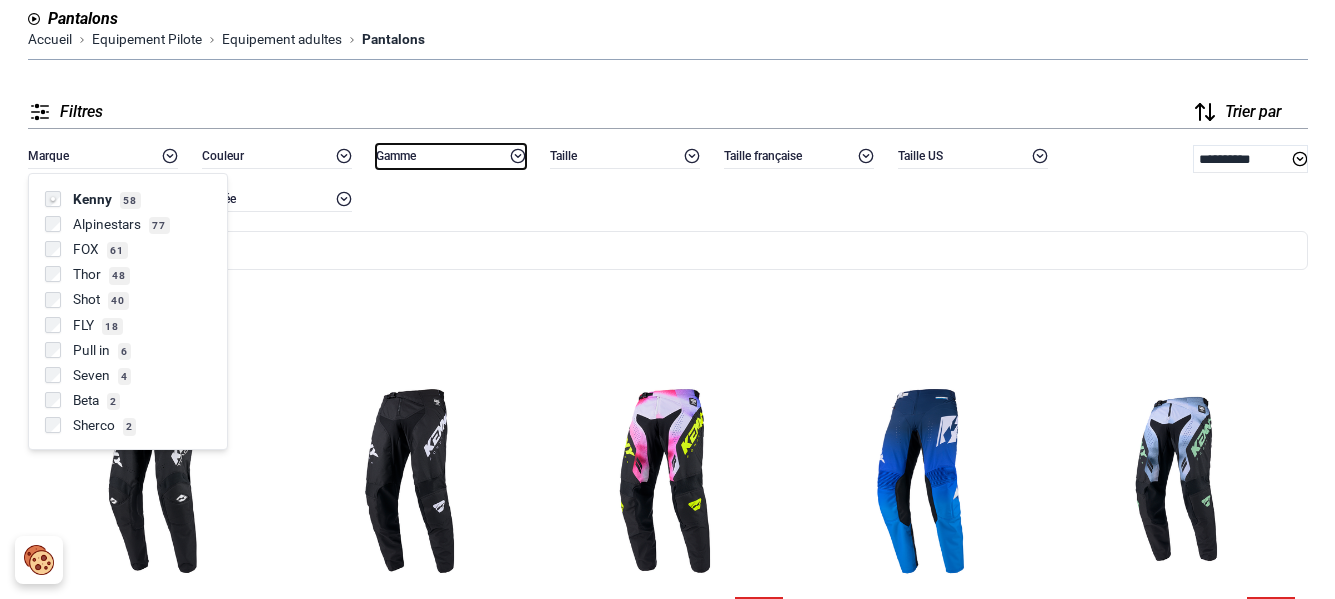 click 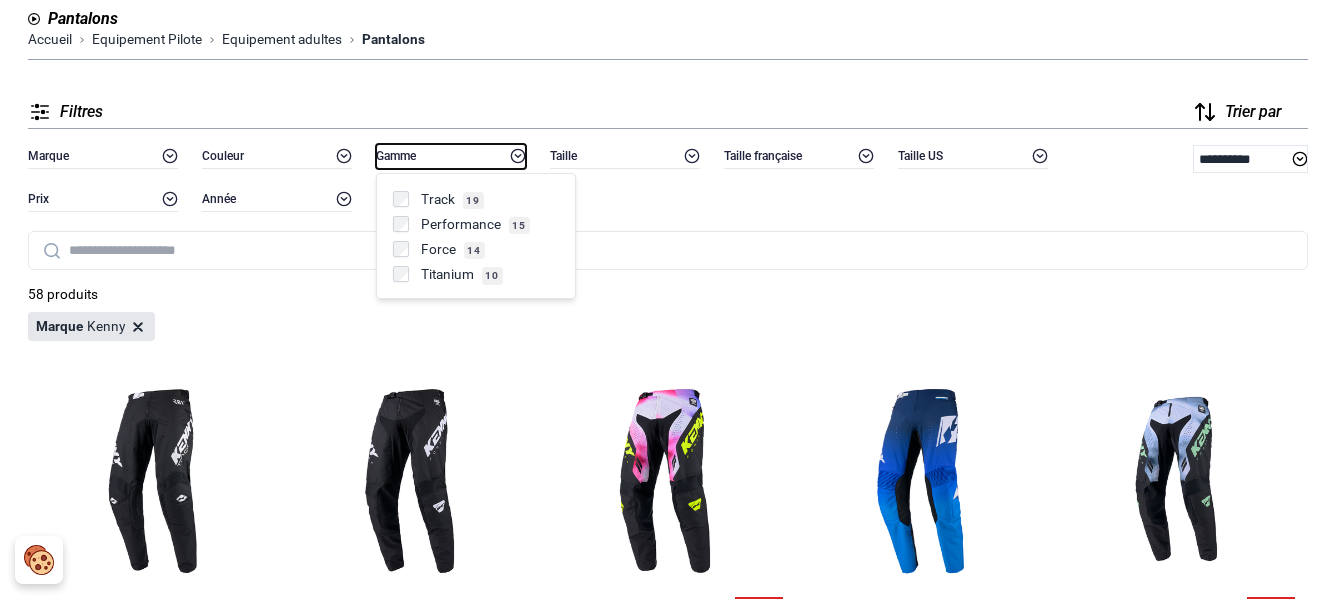 click 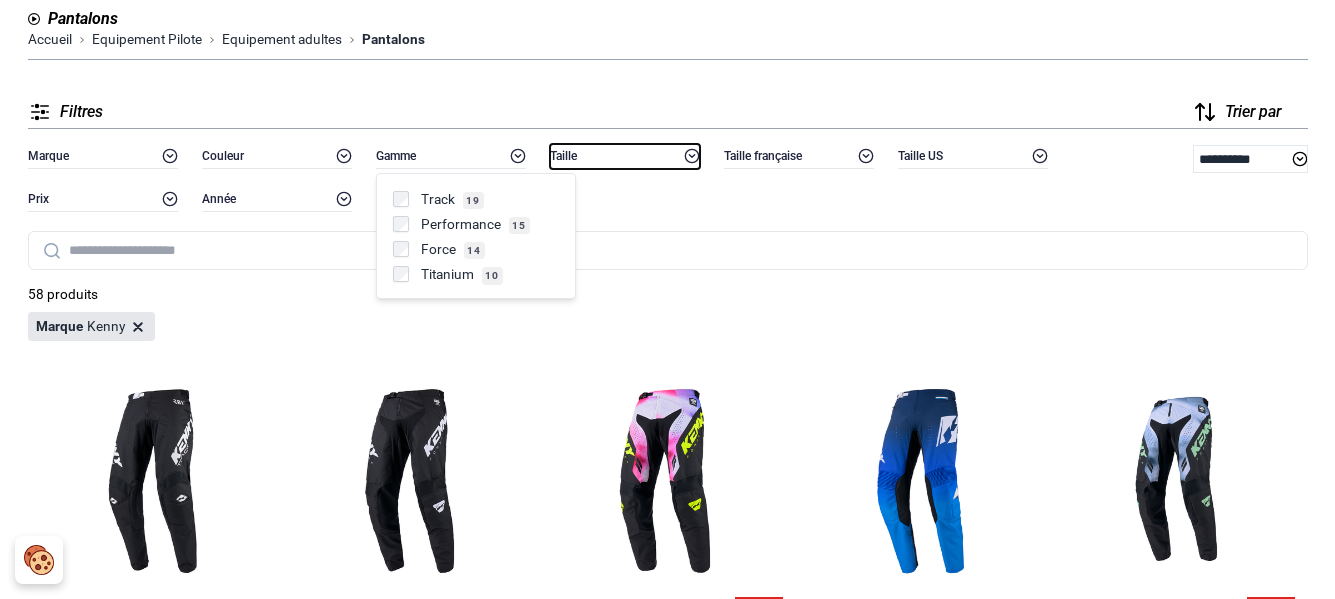 click on "Taille" at bounding box center [563, 156] 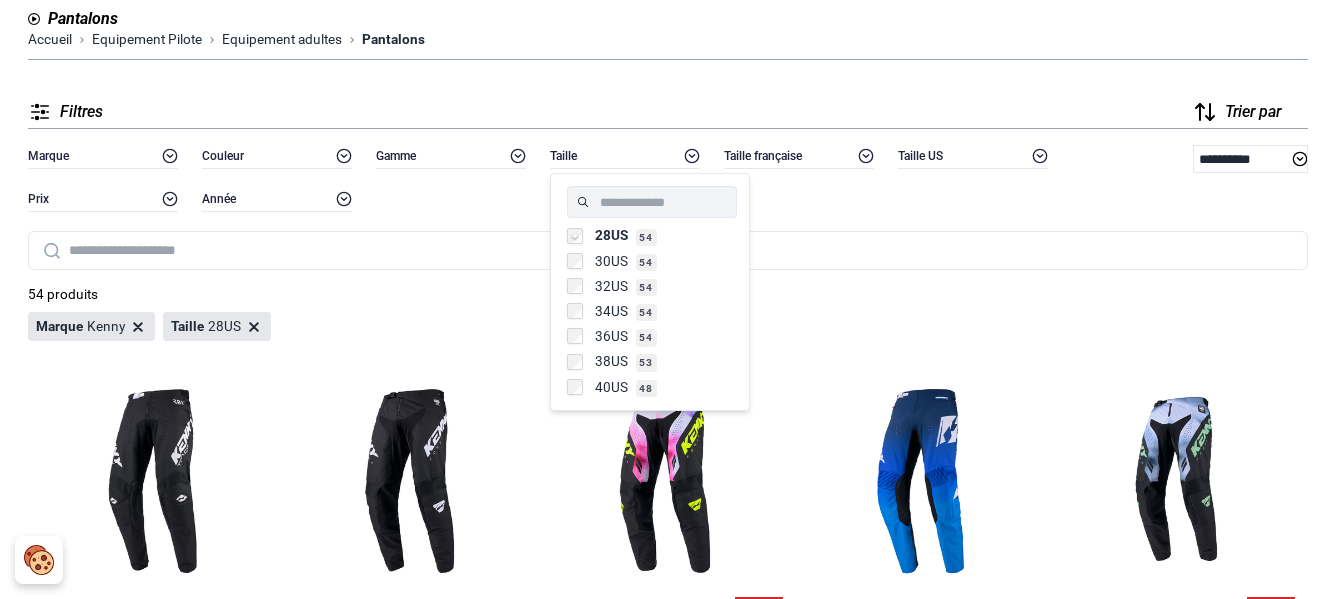 click on "54   produits" at bounding box center (668, 294) 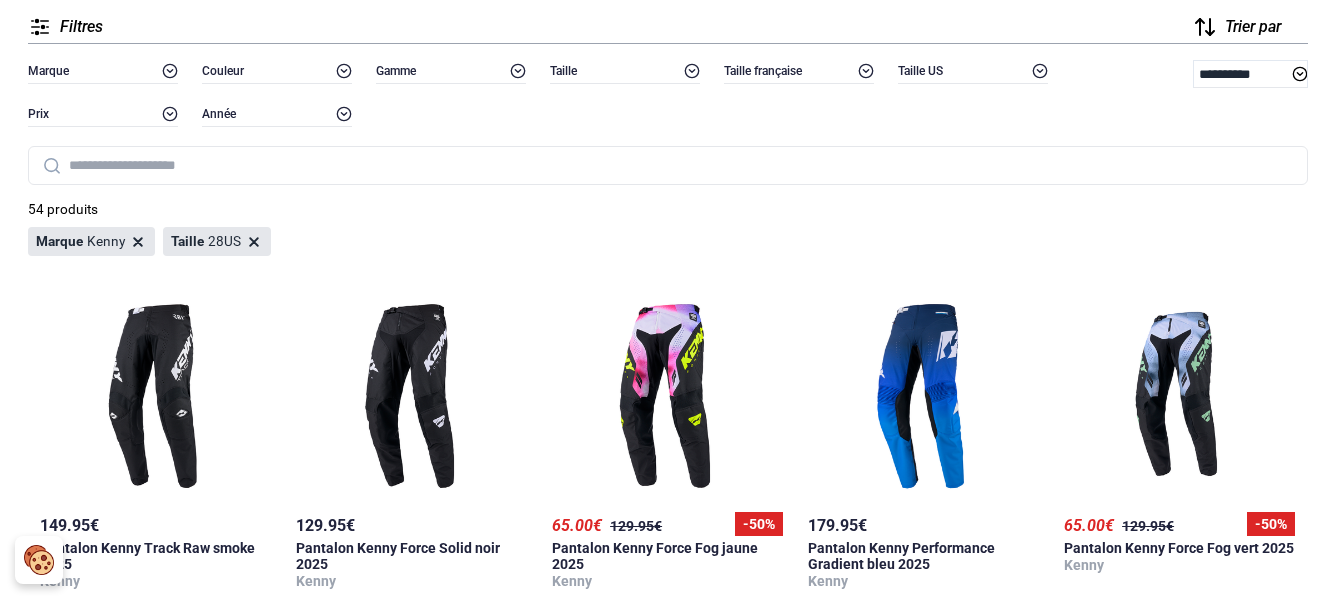 scroll, scrollTop: 0, scrollLeft: 0, axis: both 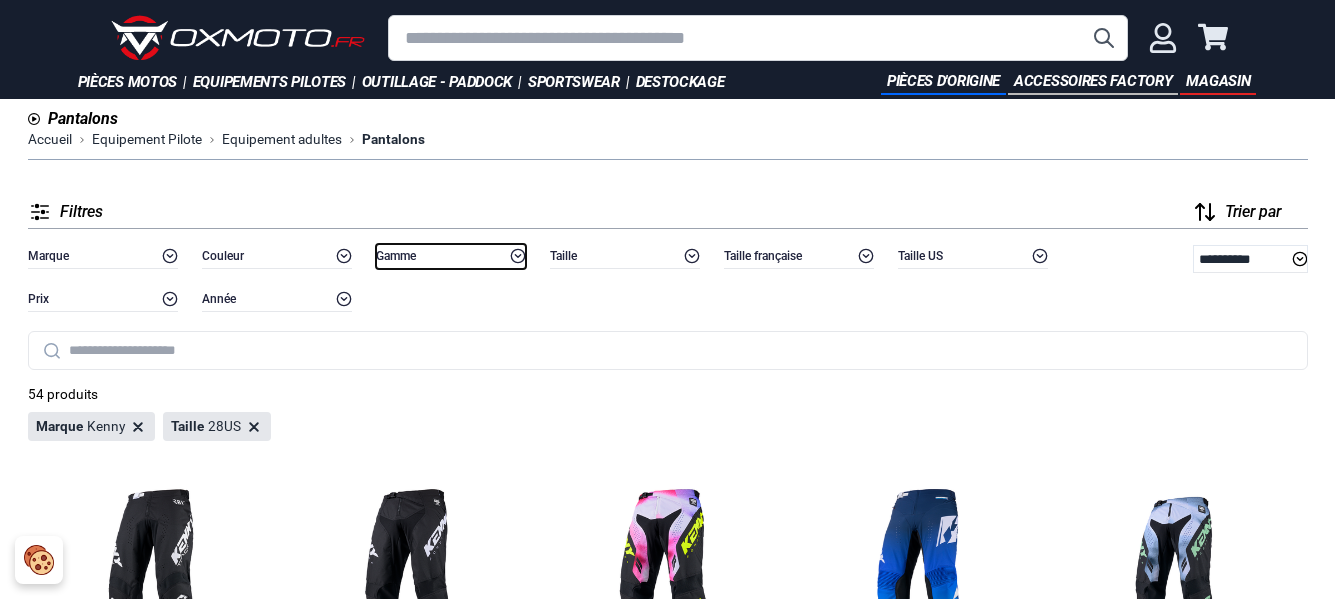 click on "Gamme" at bounding box center (396, 256) 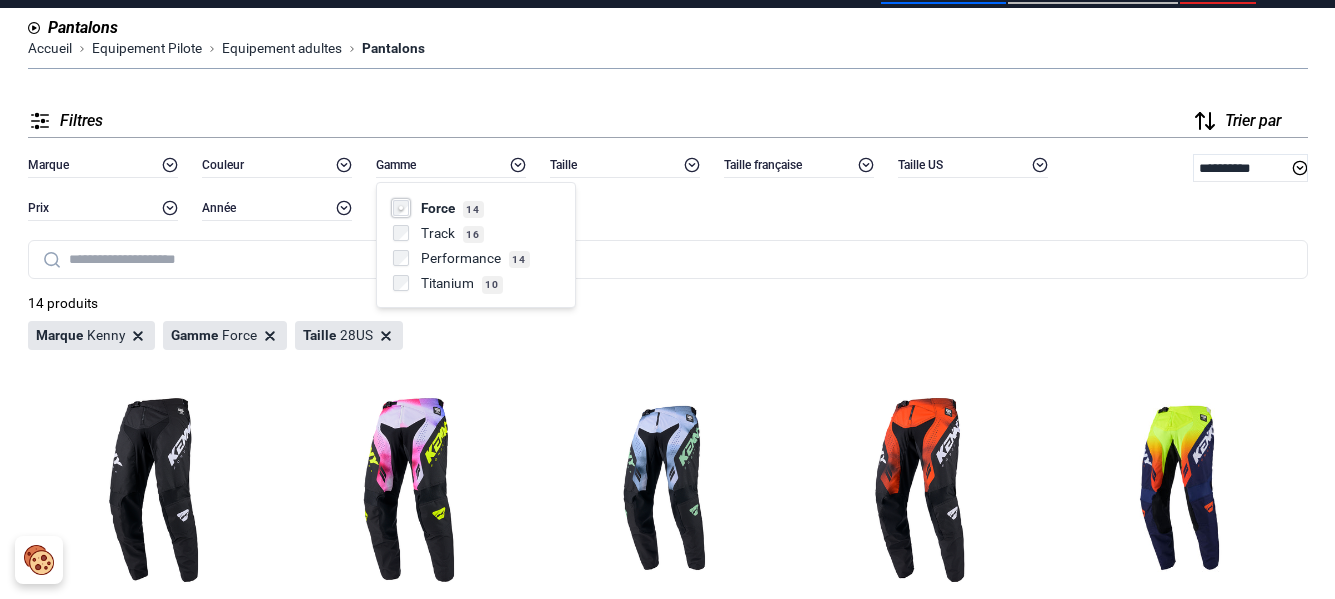 scroll, scrollTop: 300, scrollLeft: 0, axis: vertical 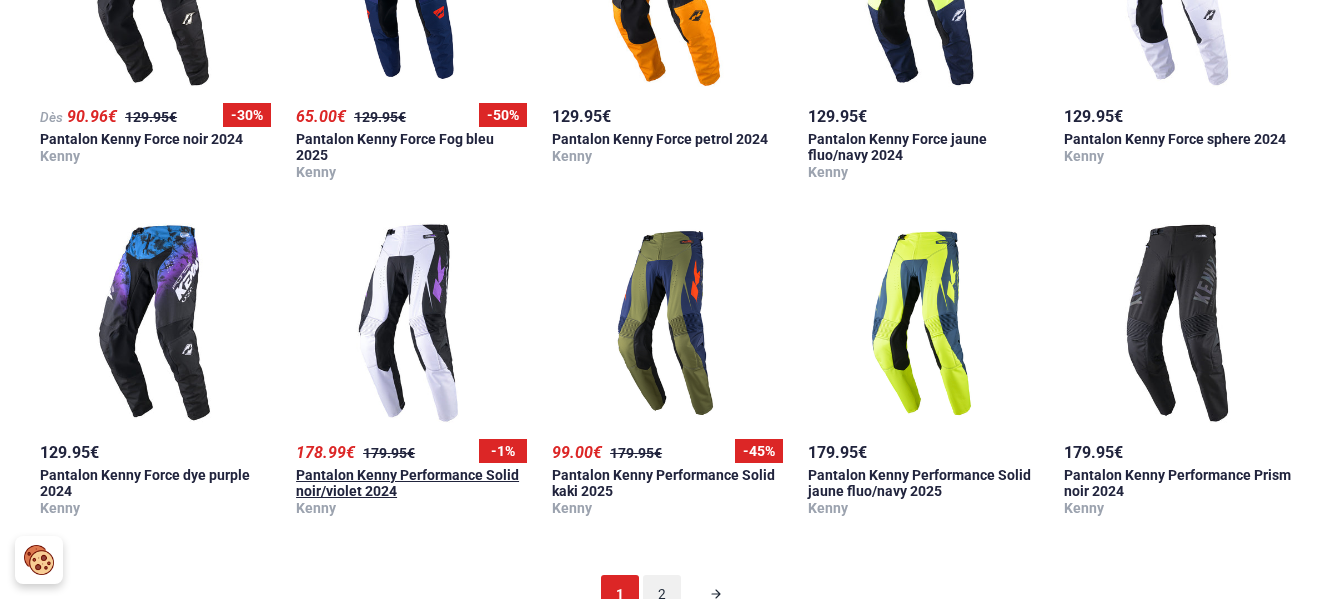 click at bounding box center [412, 323] 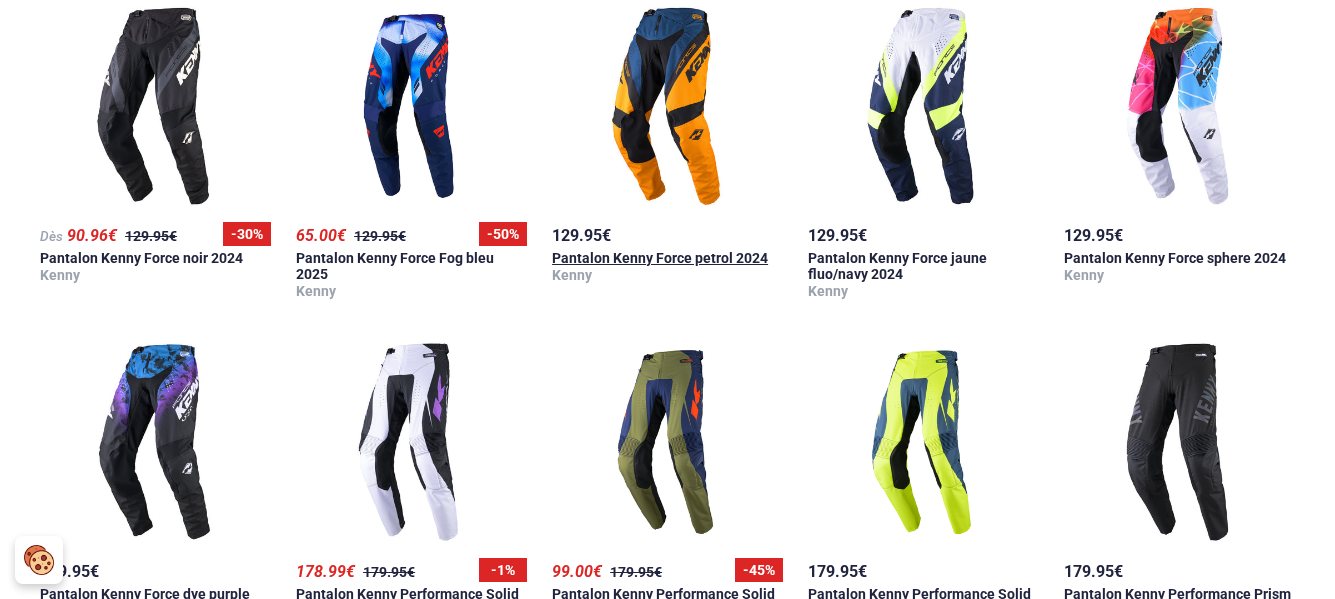 scroll, scrollTop: 1800, scrollLeft: 0, axis: vertical 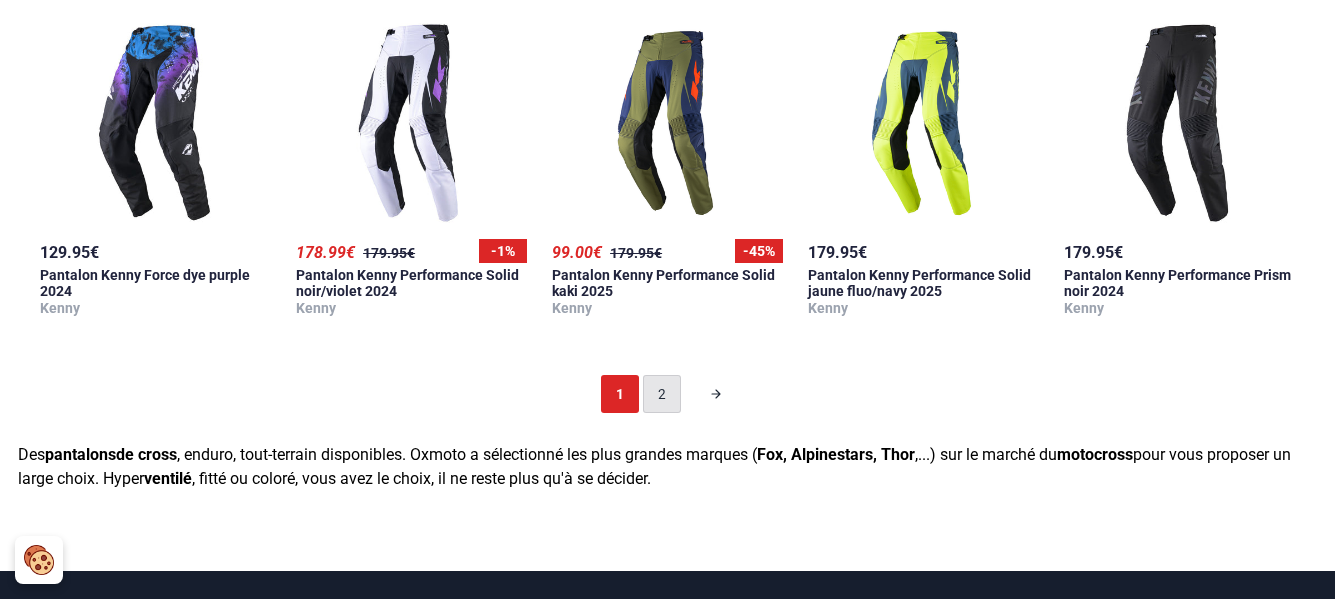 click on "2" at bounding box center (662, 394) 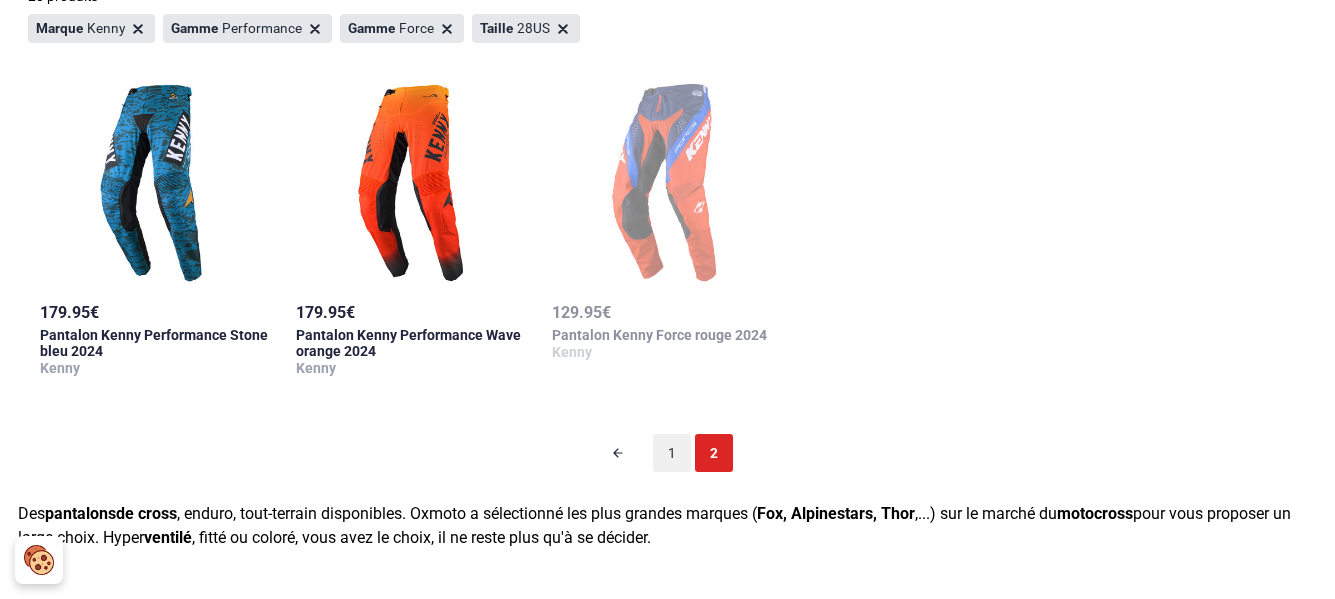 scroll, scrollTop: 399, scrollLeft: 0, axis: vertical 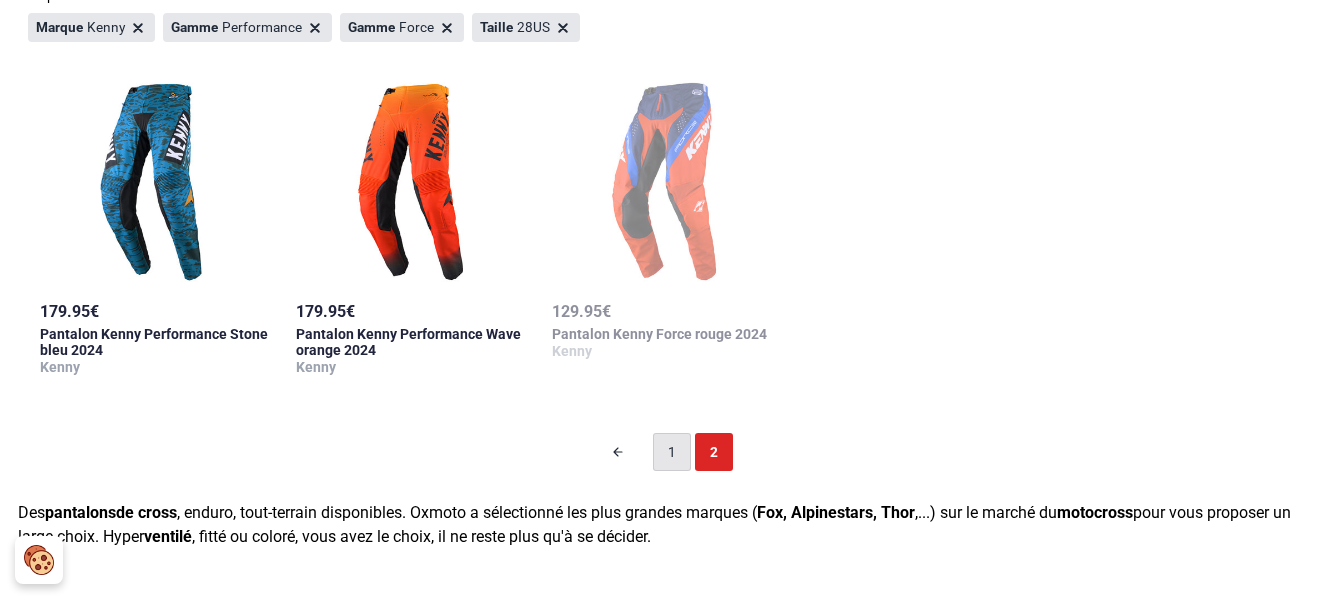 click on "1" at bounding box center (672, 452) 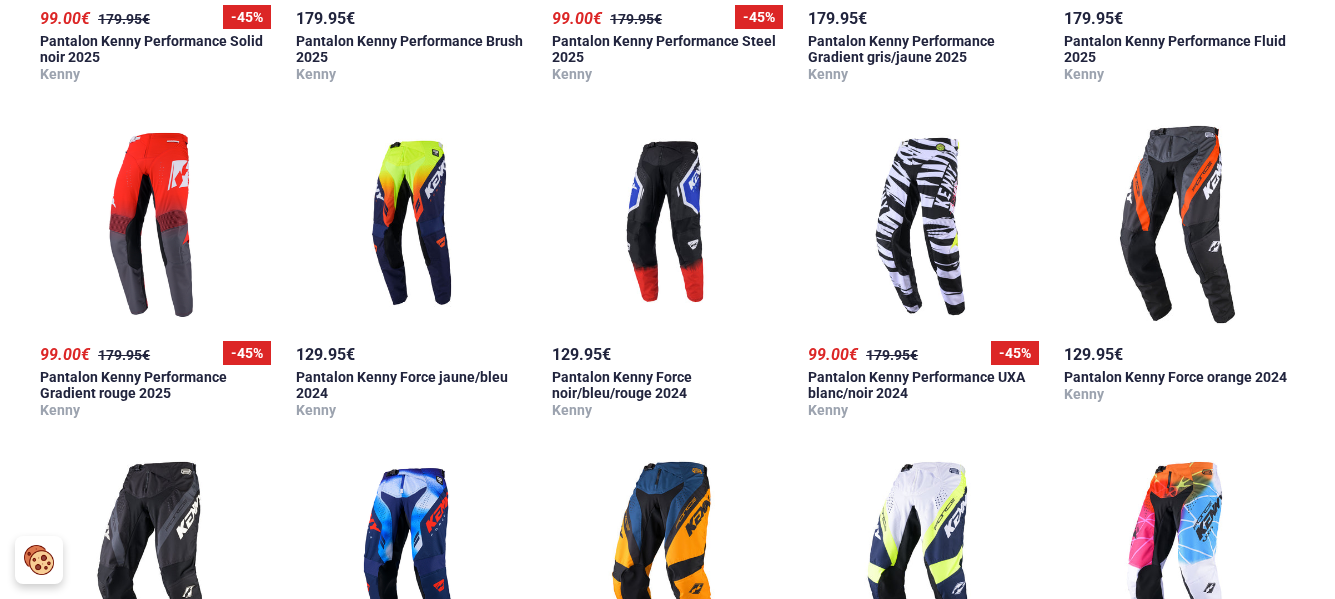 scroll, scrollTop: 999, scrollLeft: 0, axis: vertical 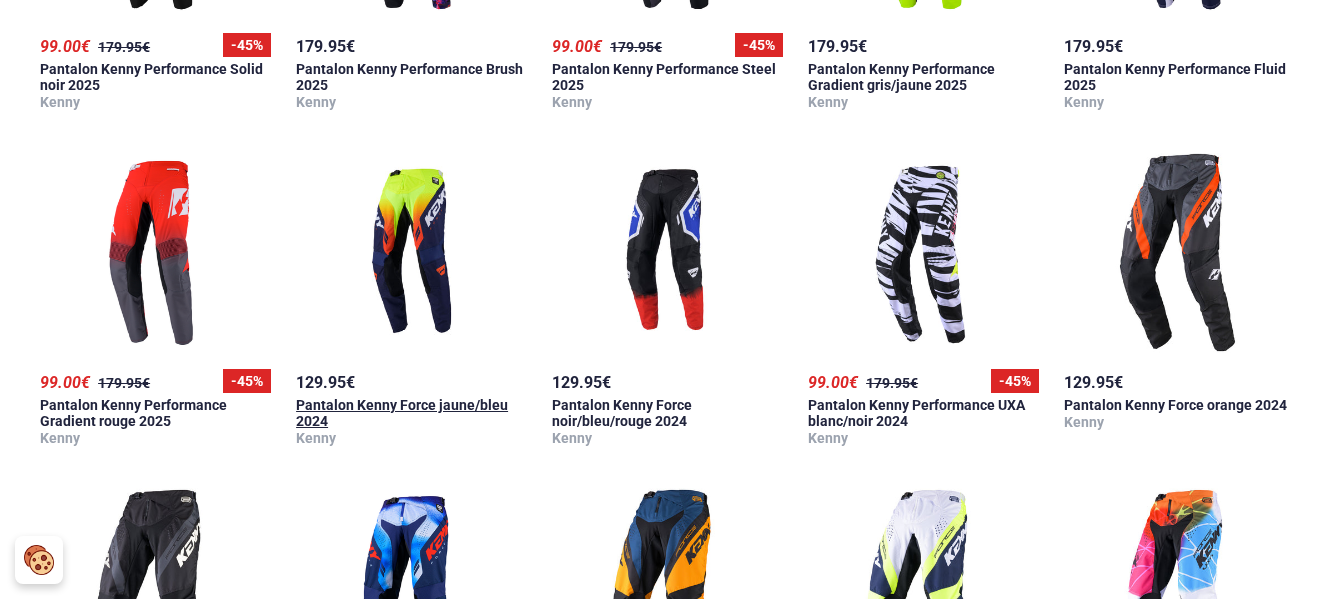 click at bounding box center [412, 253] 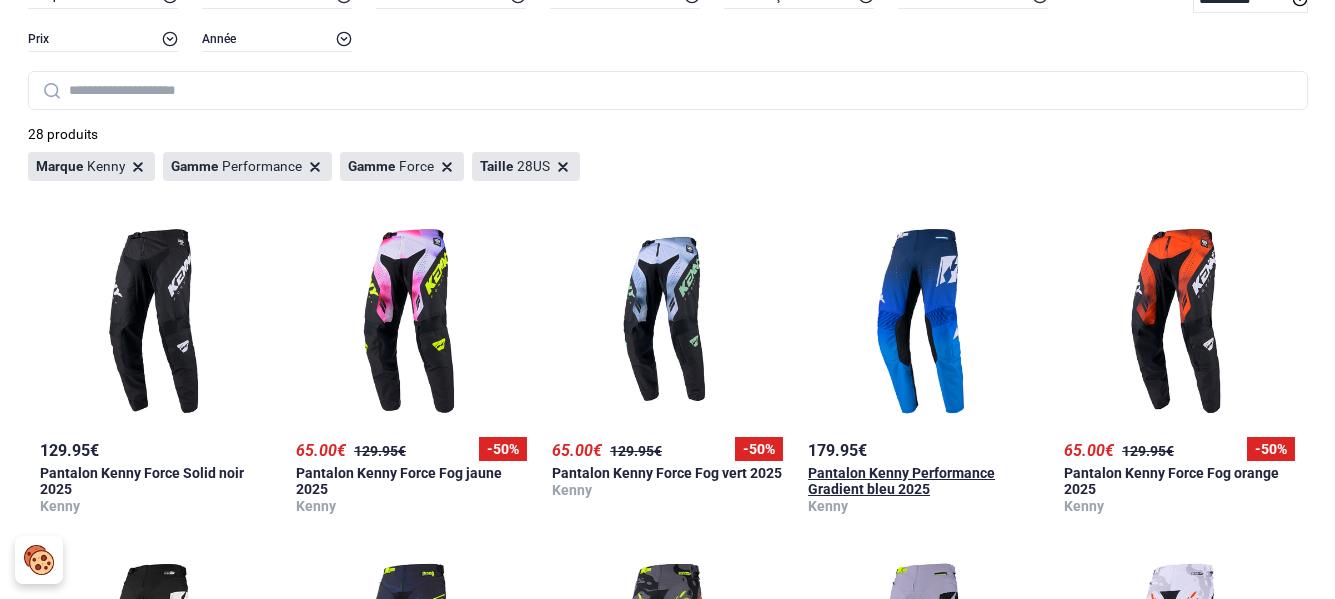 scroll, scrollTop: 299, scrollLeft: 0, axis: vertical 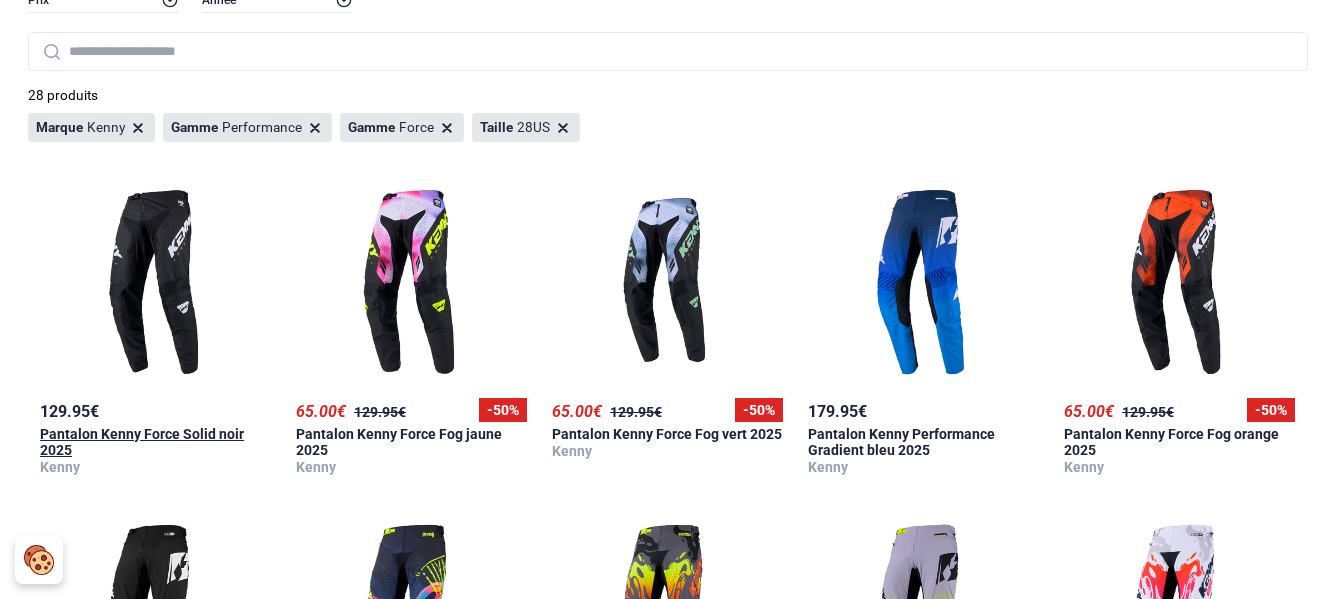 click at bounding box center [156, 282] 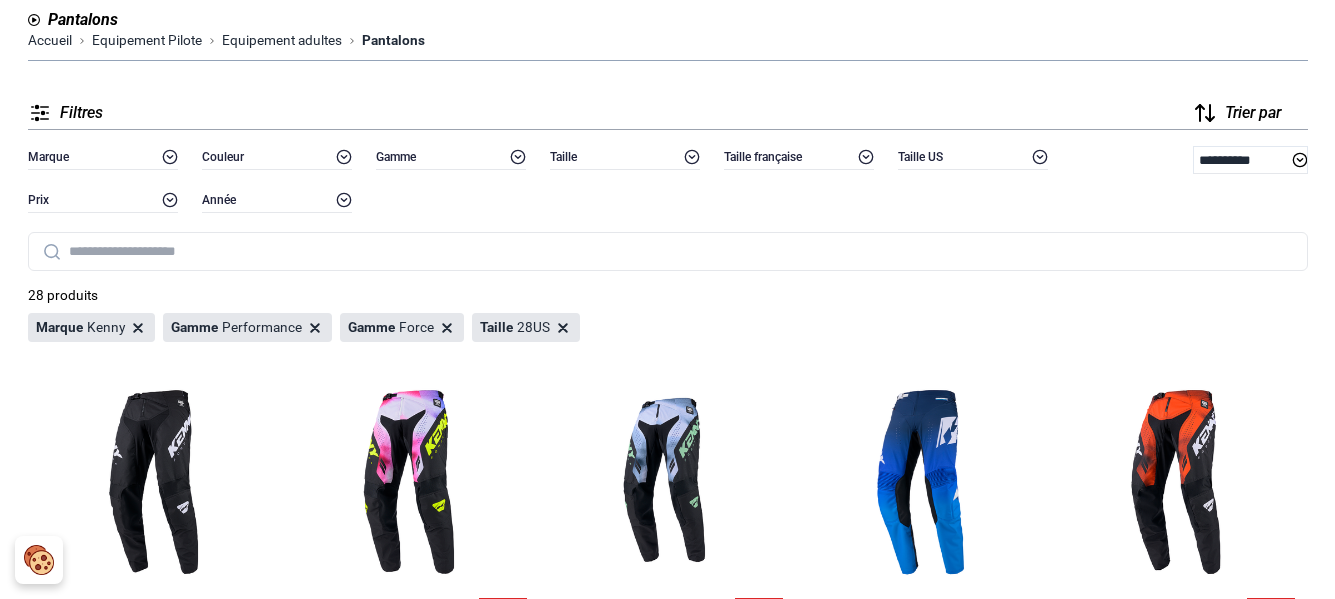 scroll, scrollTop: 0, scrollLeft: 0, axis: both 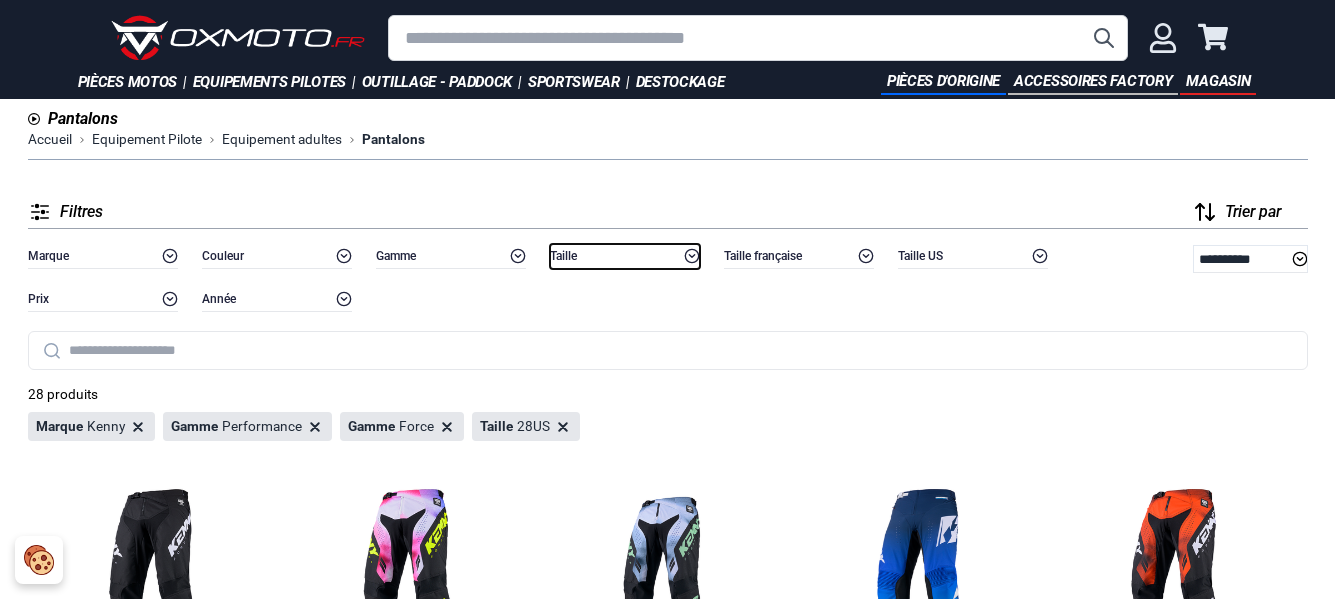 click on "Taille" at bounding box center (563, 256) 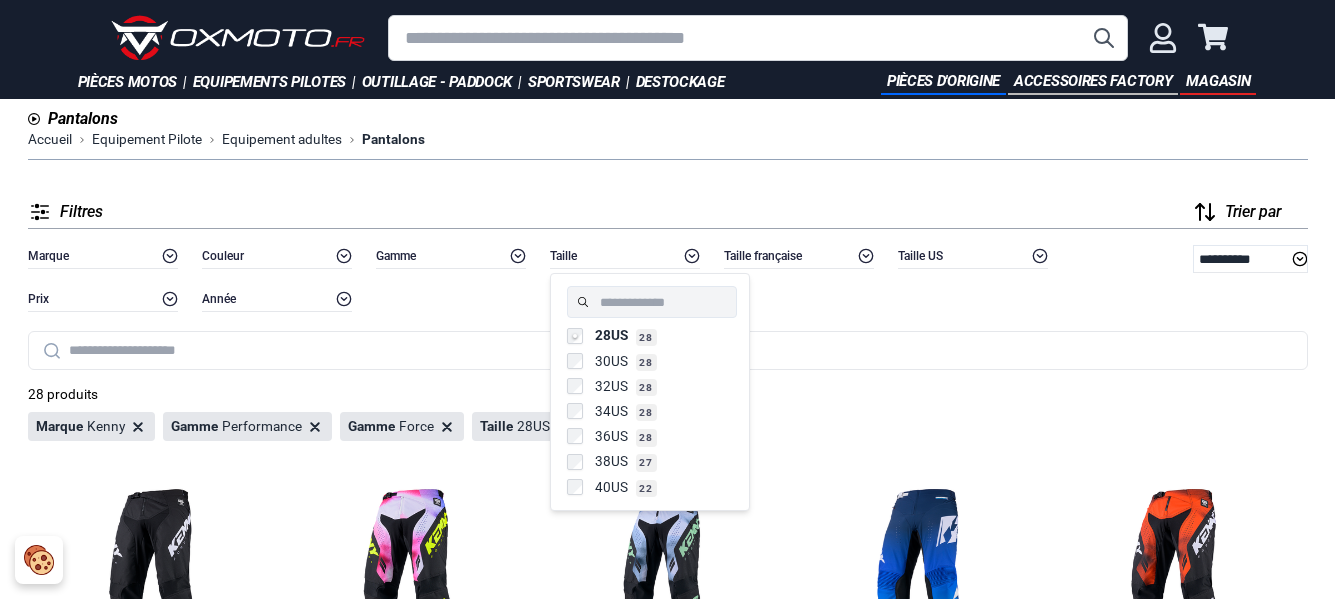 click on "28   produits" at bounding box center (668, 394) 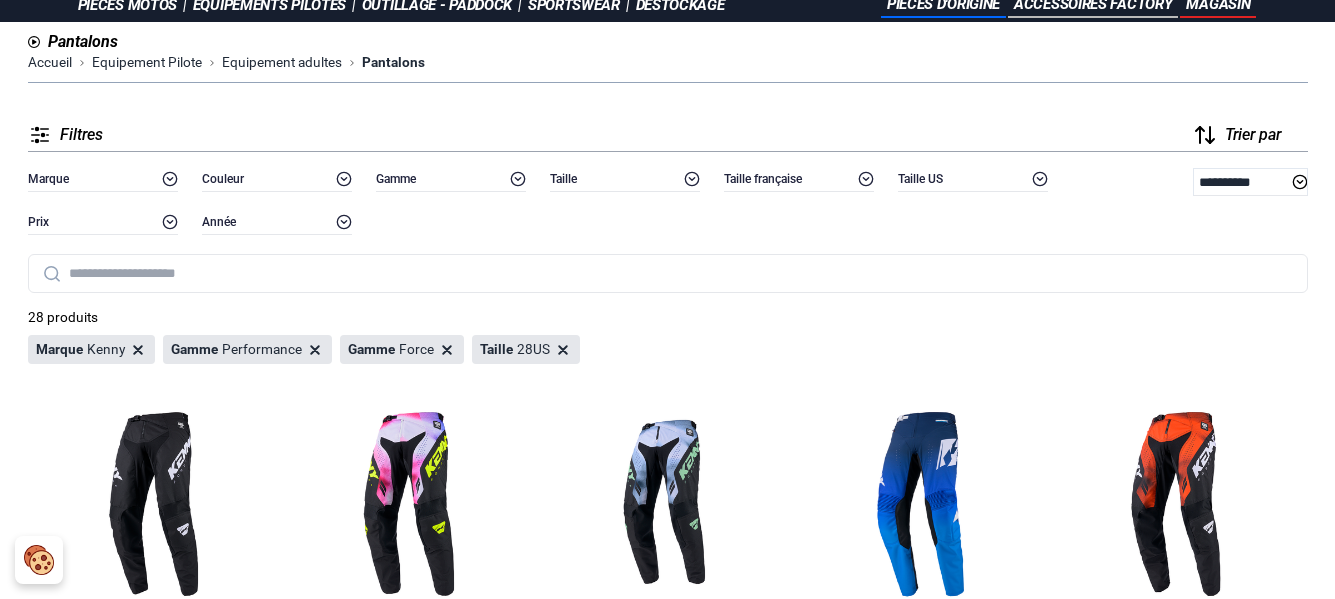 scroll, scrollTop: 100, scrollLeft: 0, axis: vertical 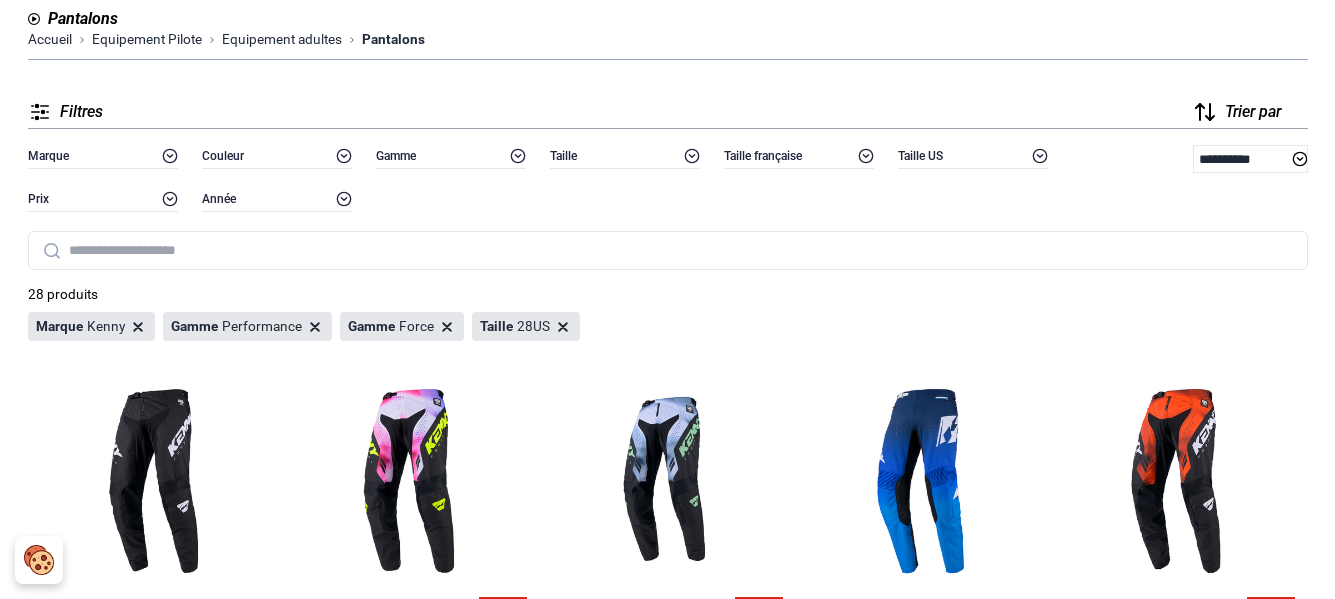 click on "Trier par" at bounding box center [1253, 112] 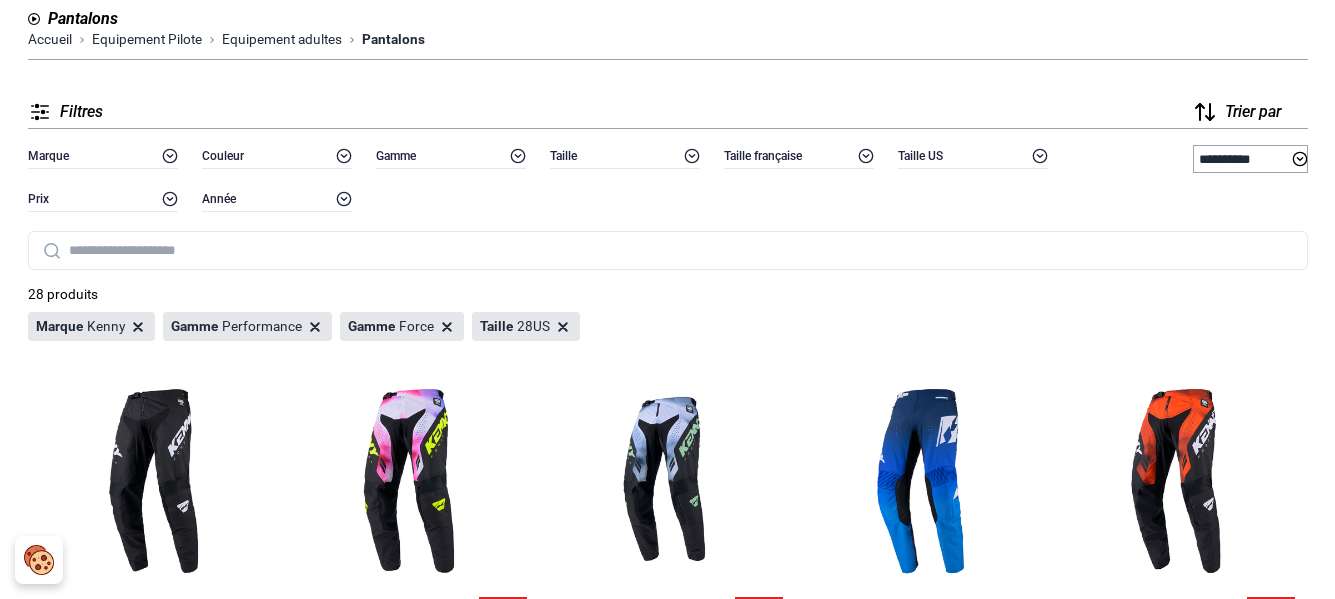 click on "**********" at bounding box center [1250, 159] 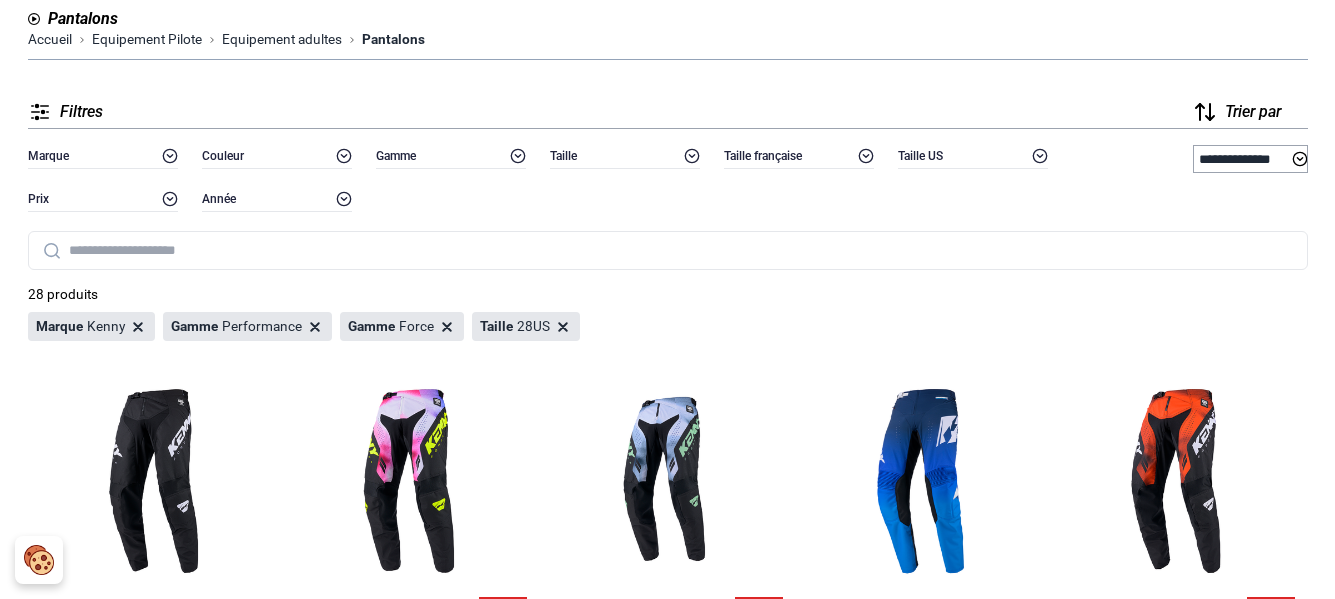 click on "**********" at bounding box center [1250, 159] 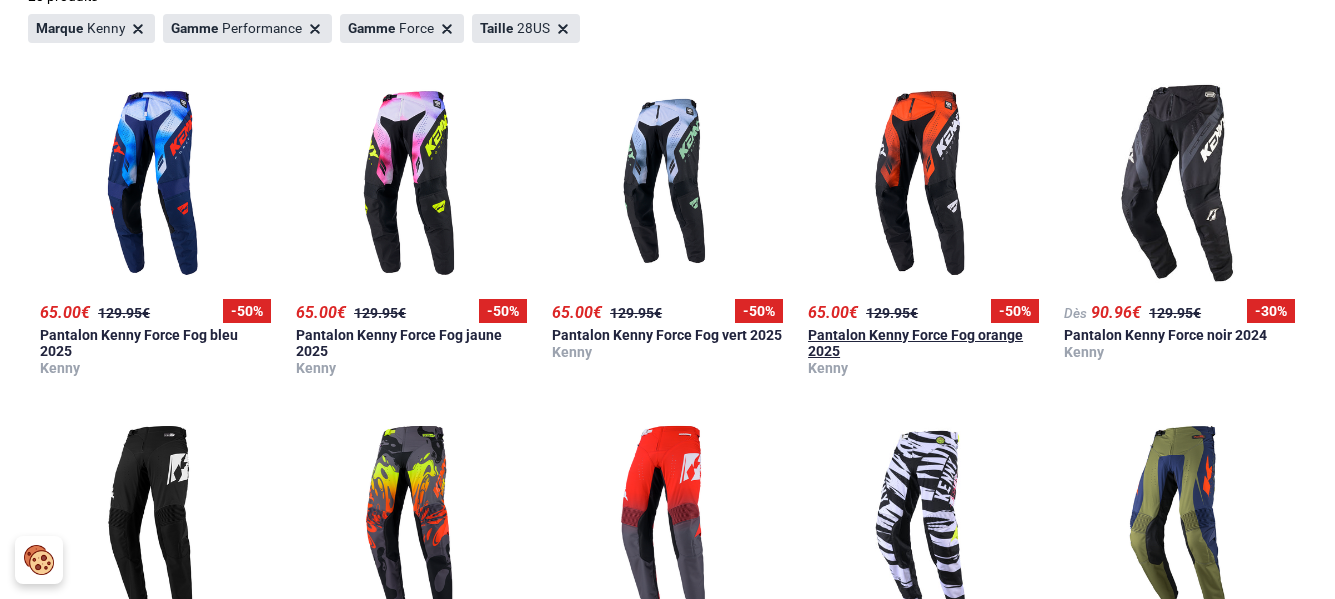 scroll, scrollTop: 400, scrollLeft: 0, axis: vertical 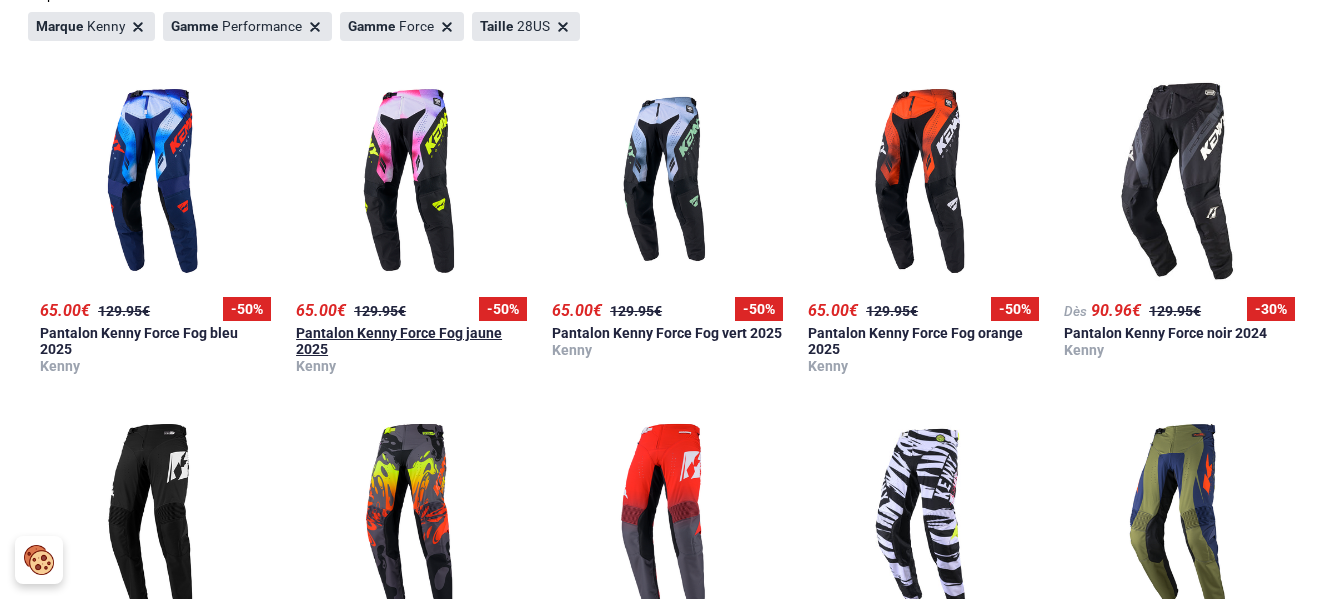 click at bounding box center [412, 181] 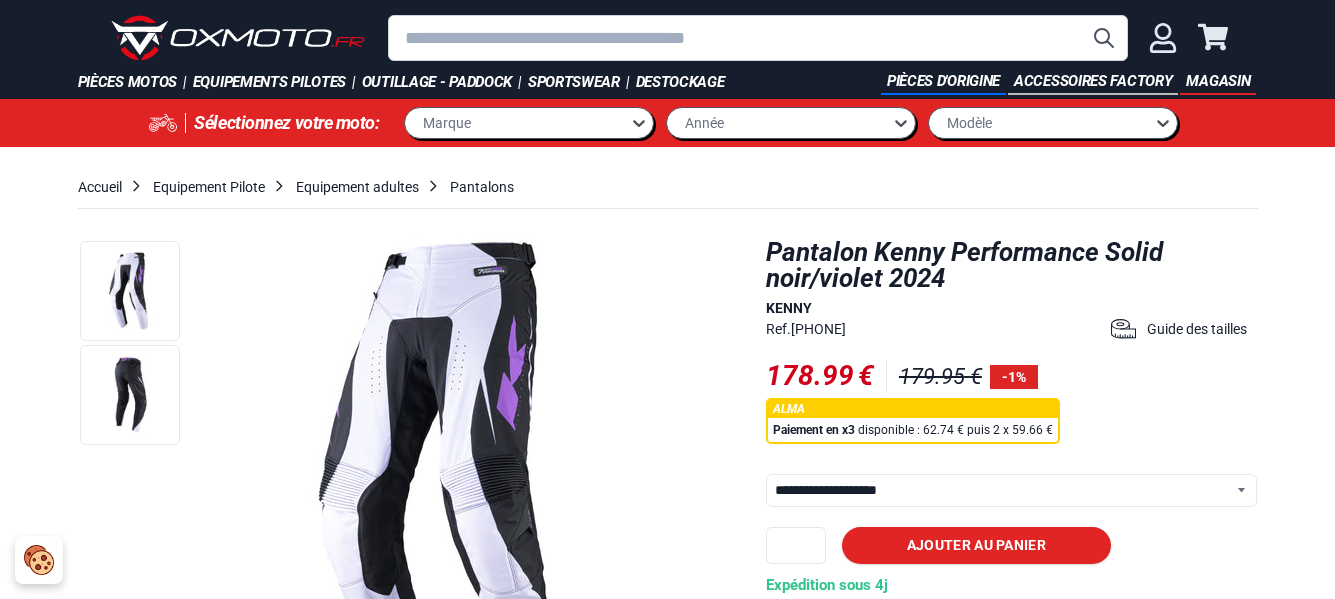 select on "**********" 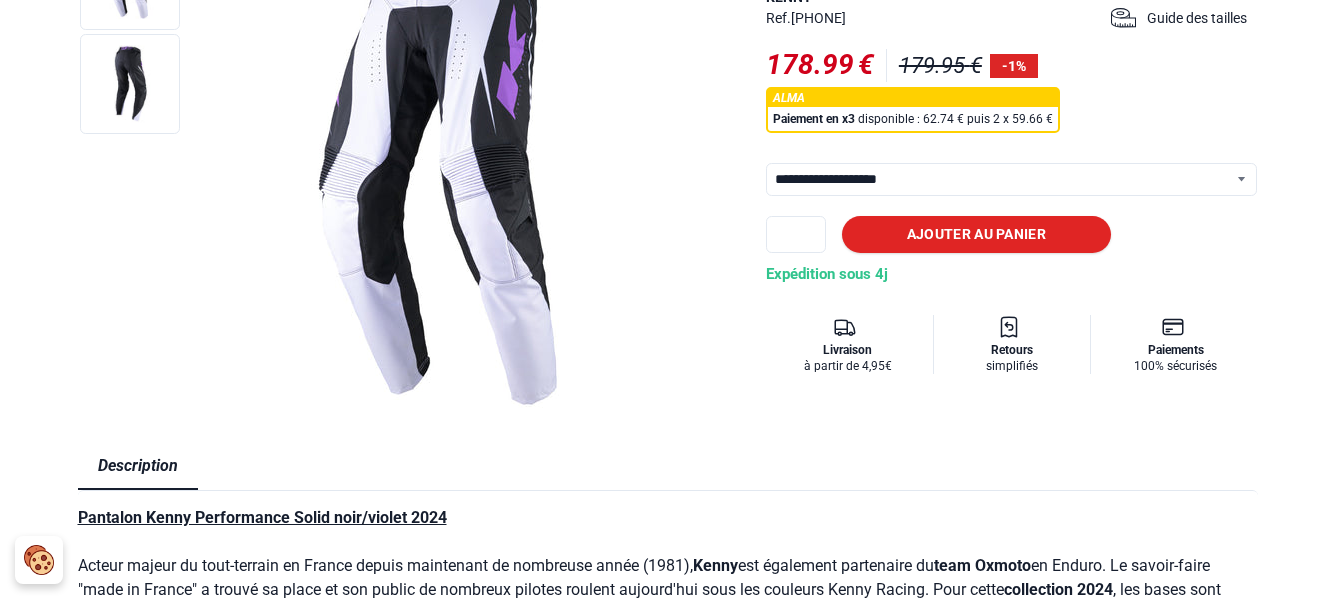 click on "**********" at bounding box center (1012, 179) 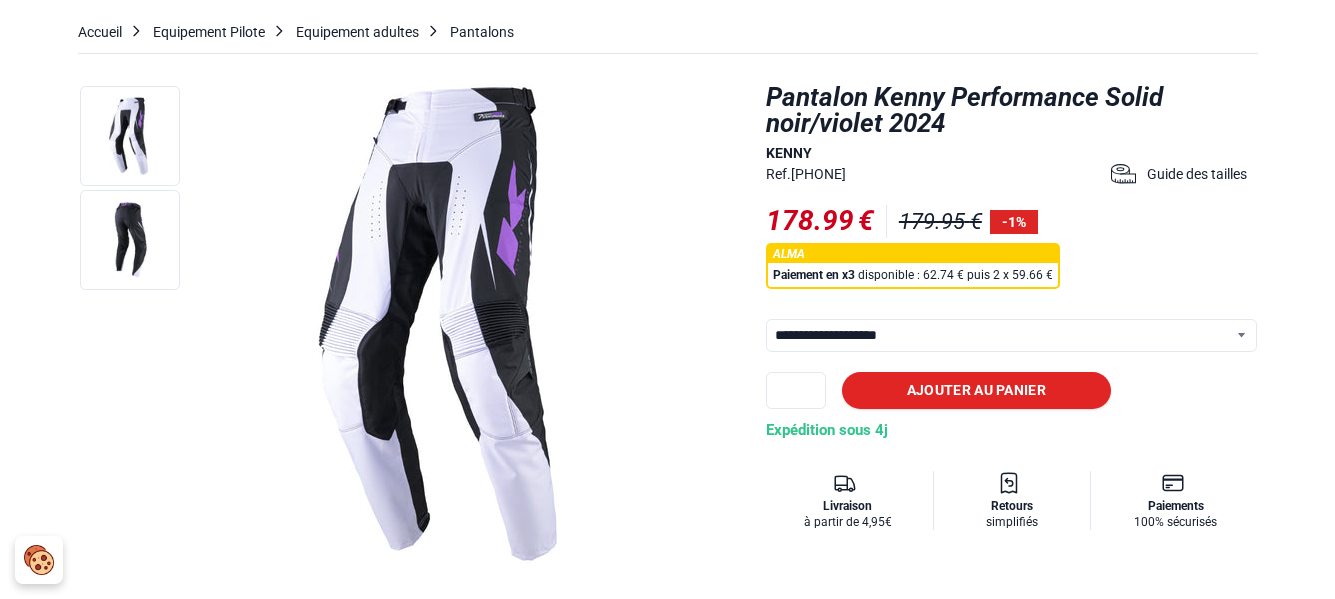 scroll, scrollTop: 0, scrollLeft: 0, axis: both 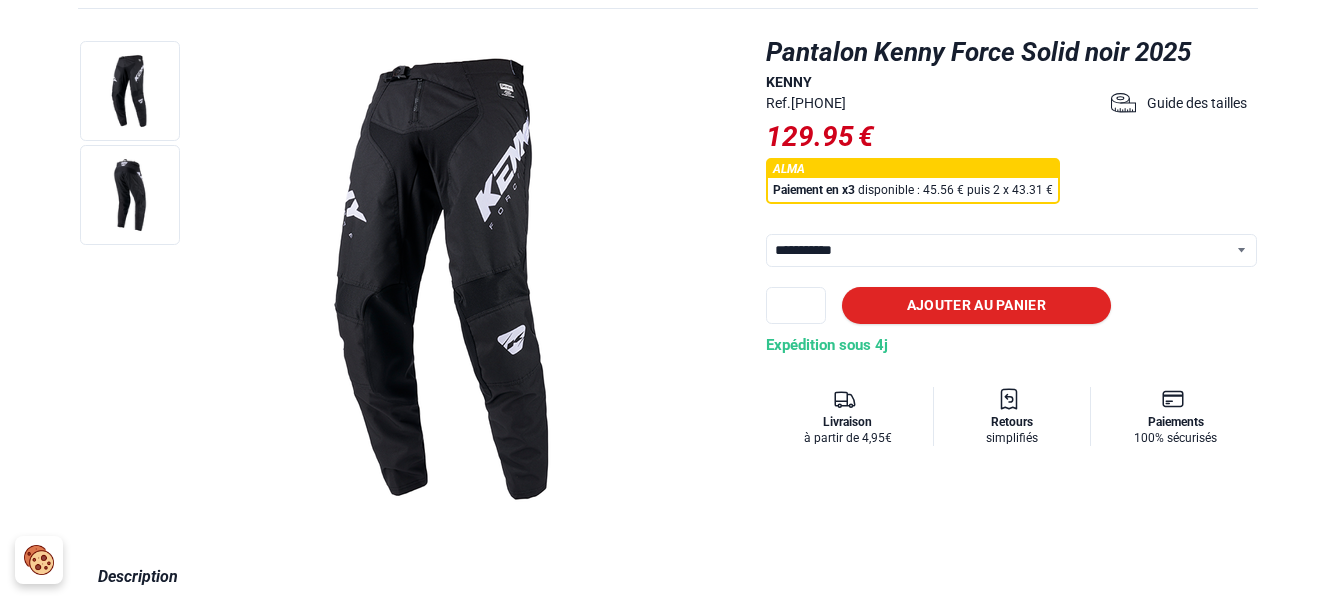 click at bounding box center (447, 279) 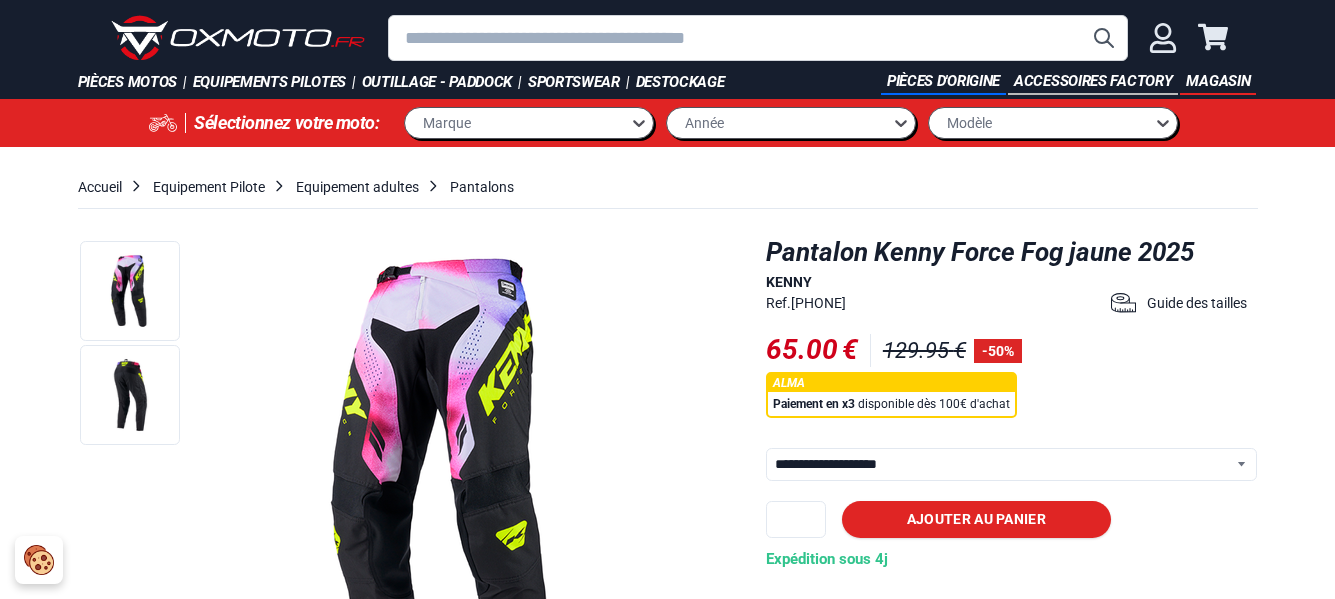 select on "**********" 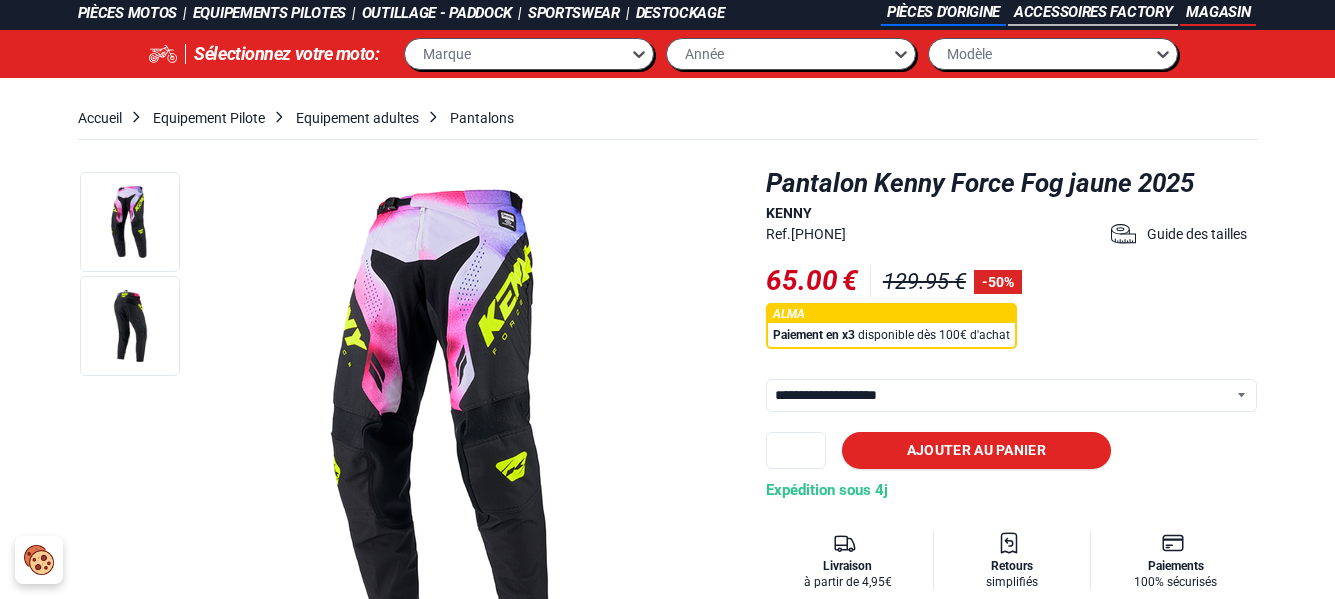 scroll, scrollTop: 100, scrollLeft: 0, axis: vertical 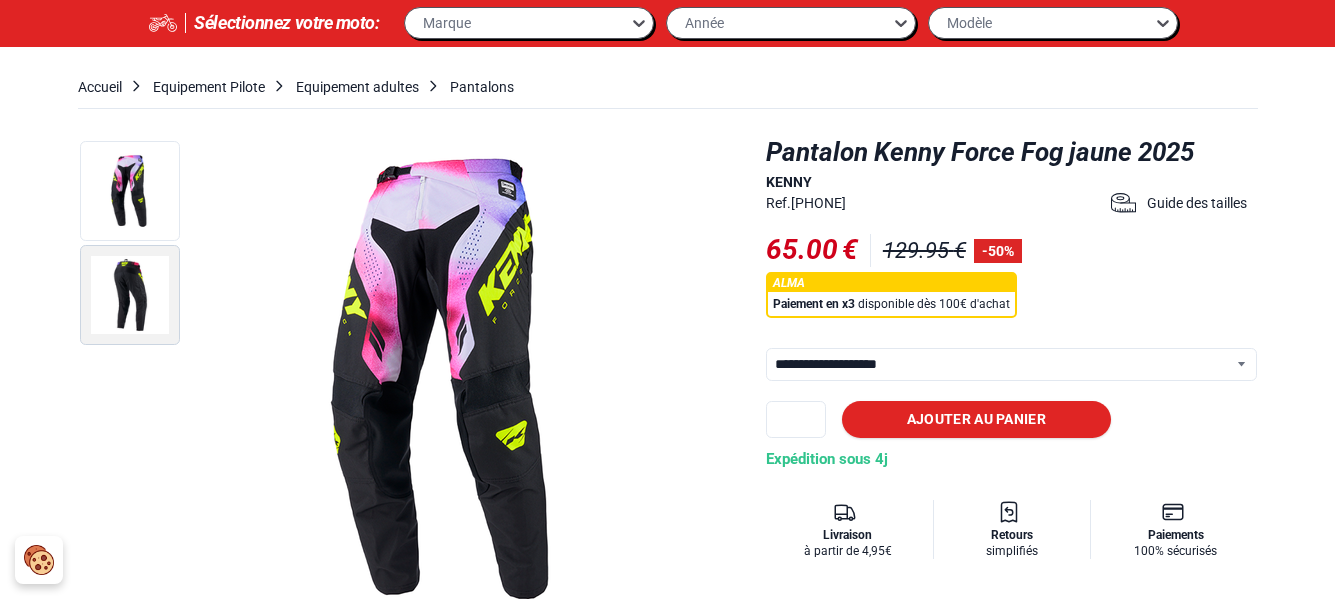 click at bounding box center (130, 295) 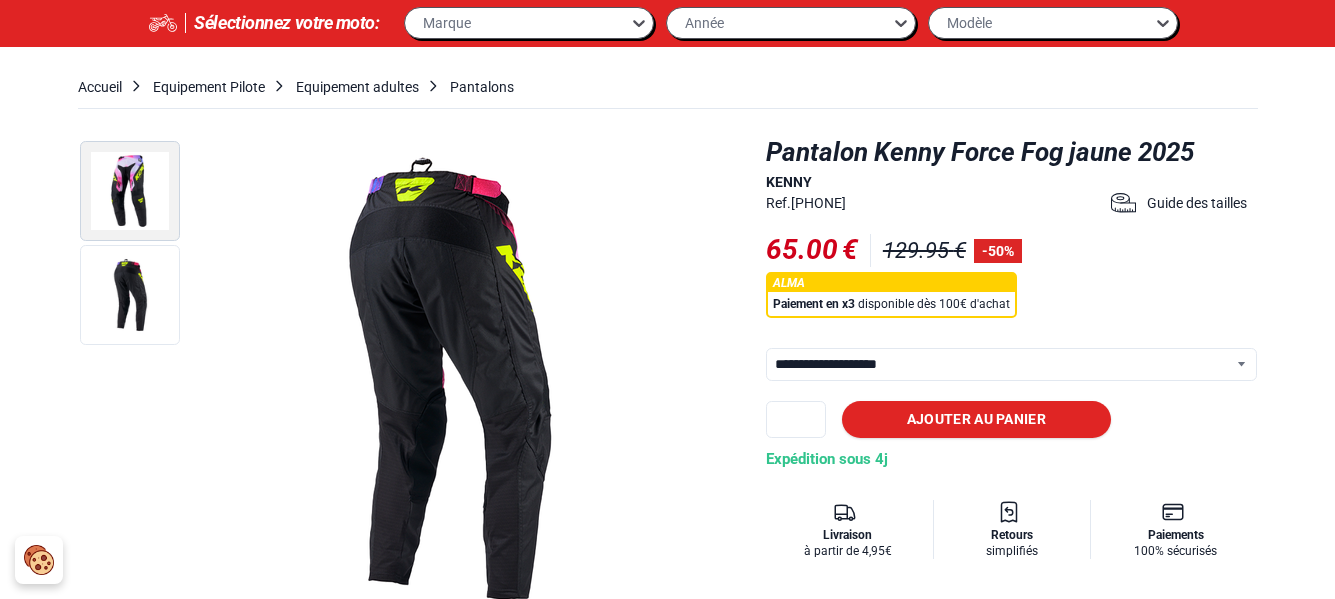 click at bounding box center [130, 191] 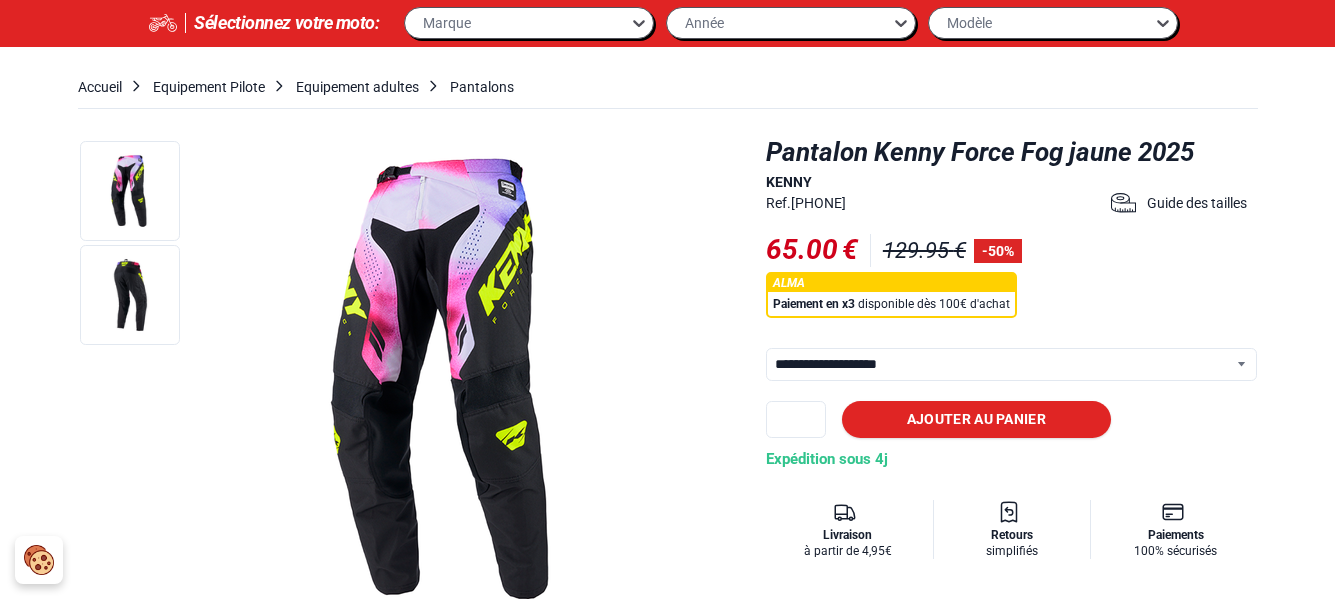 click at bounding box center (447, 379) 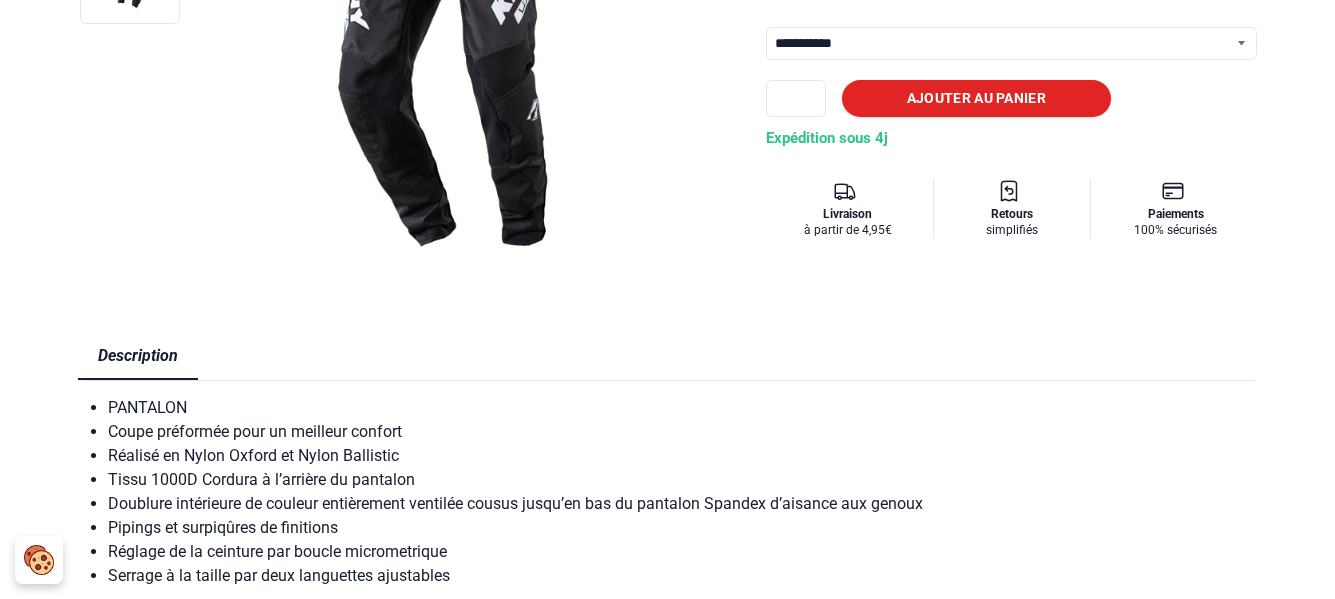 scroll, scrollTop: 0, scrollLeft: 0, axis: both 